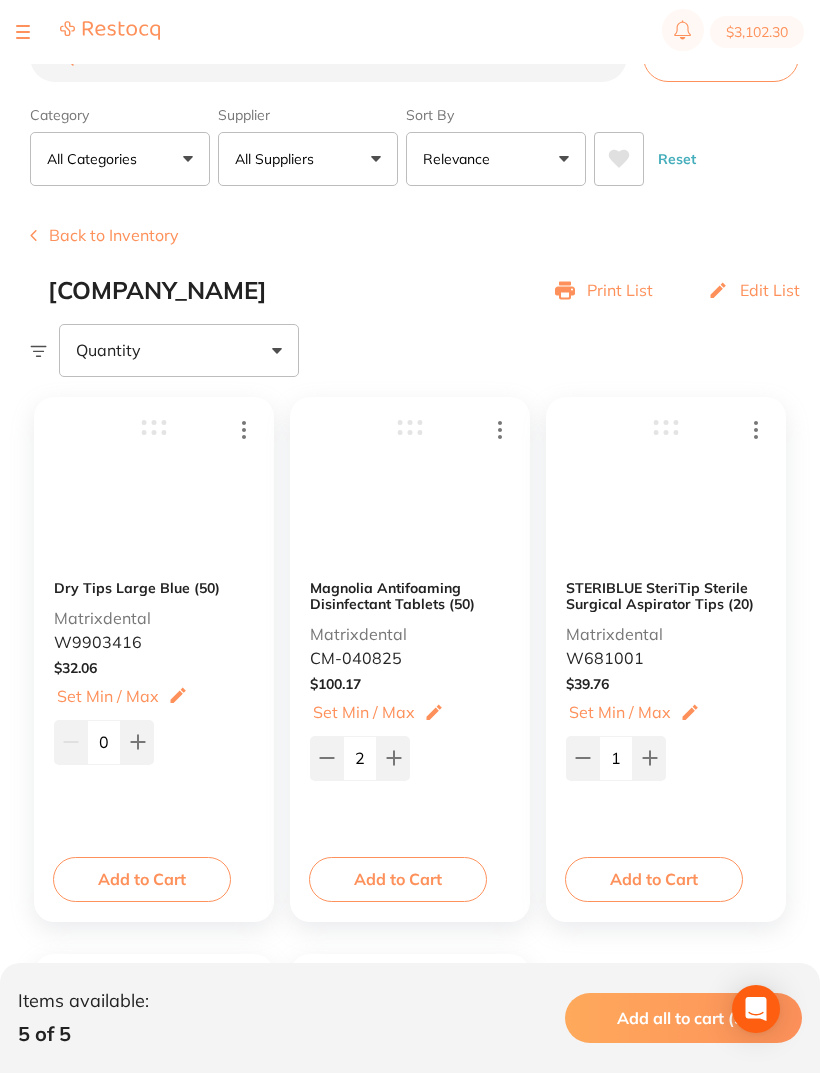 scroll, scrollTop: 0, scrollLeft: 0, axis: both 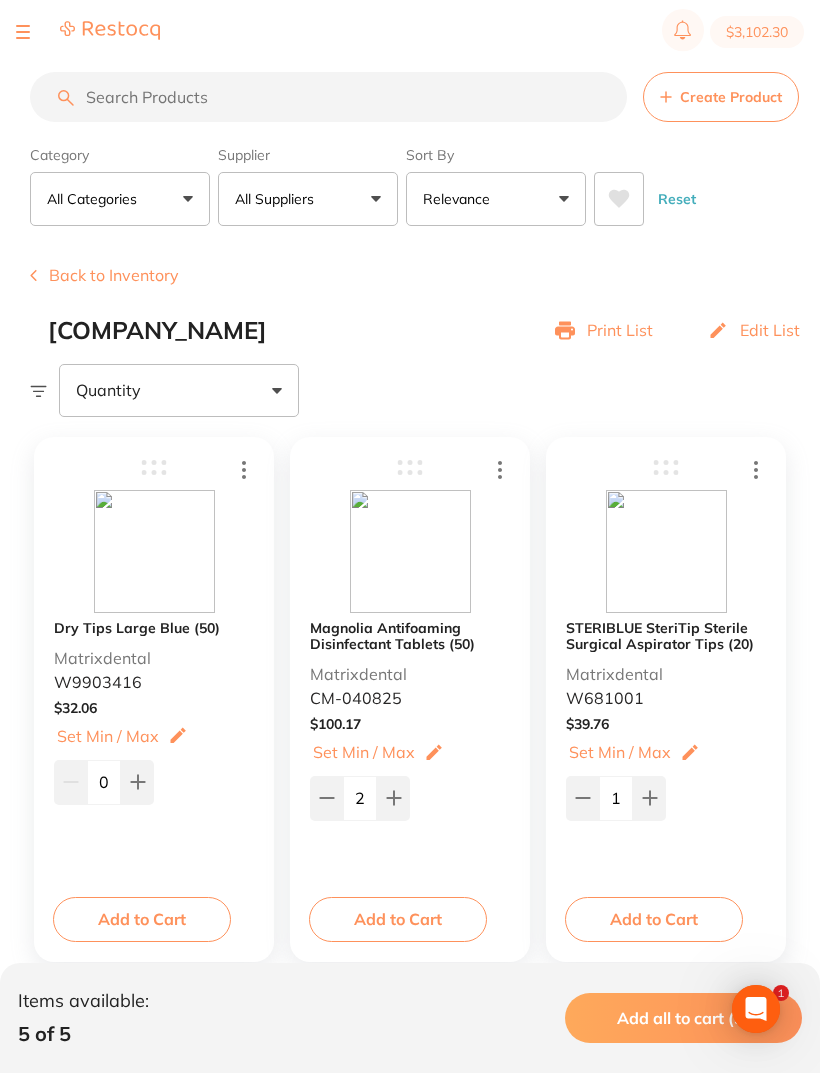 click on "$3,102.30" at bounding box center [757, 32] 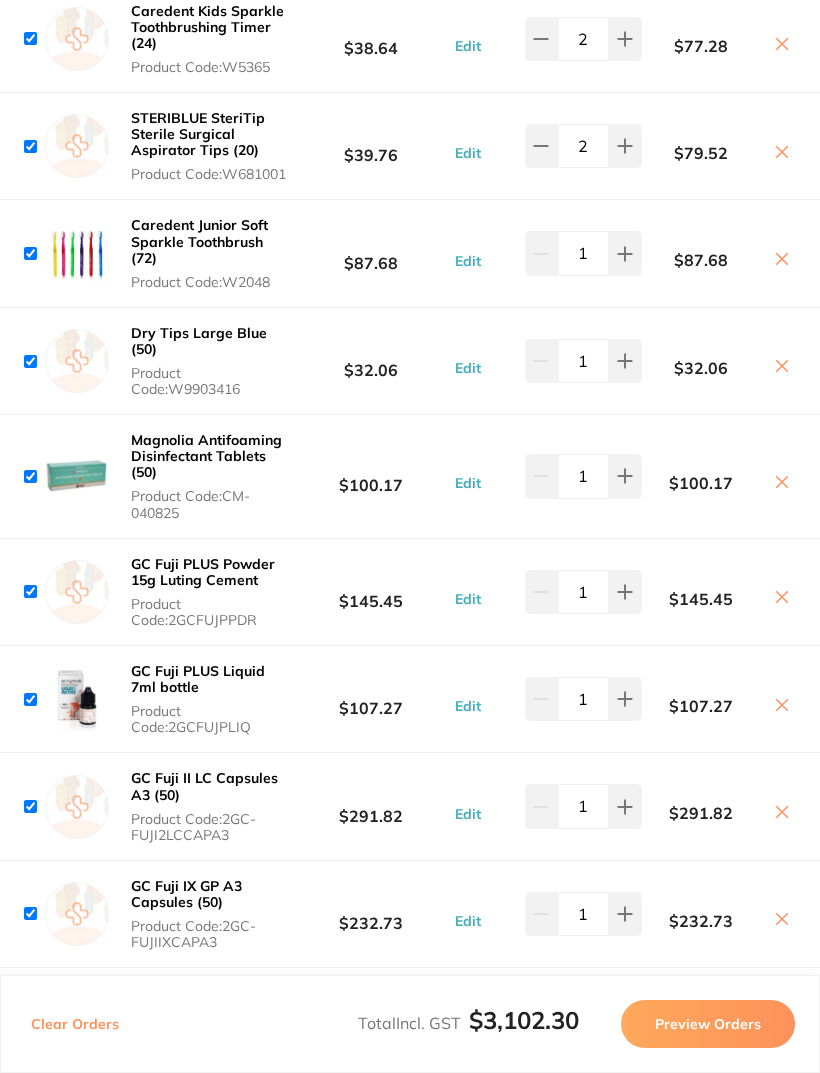 scroll, scrollTop: 1361, scrollLeft: 0, axis: vertical 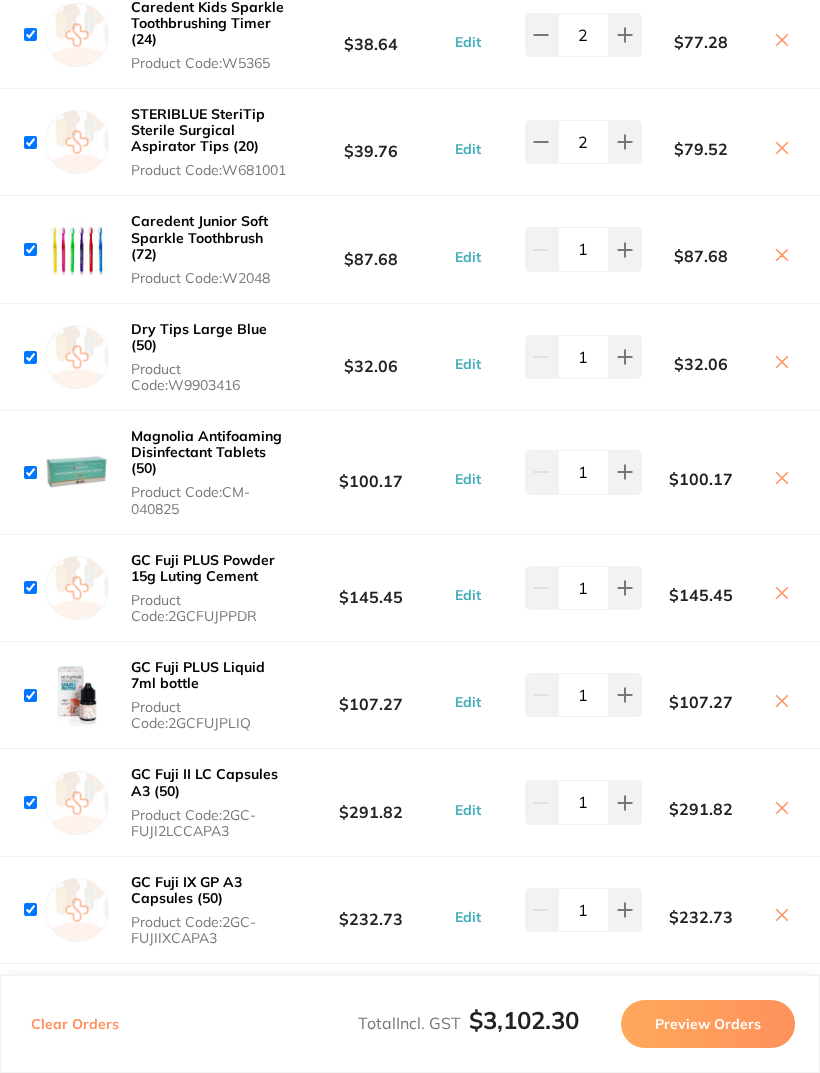 click at bounding box center (77, 695) 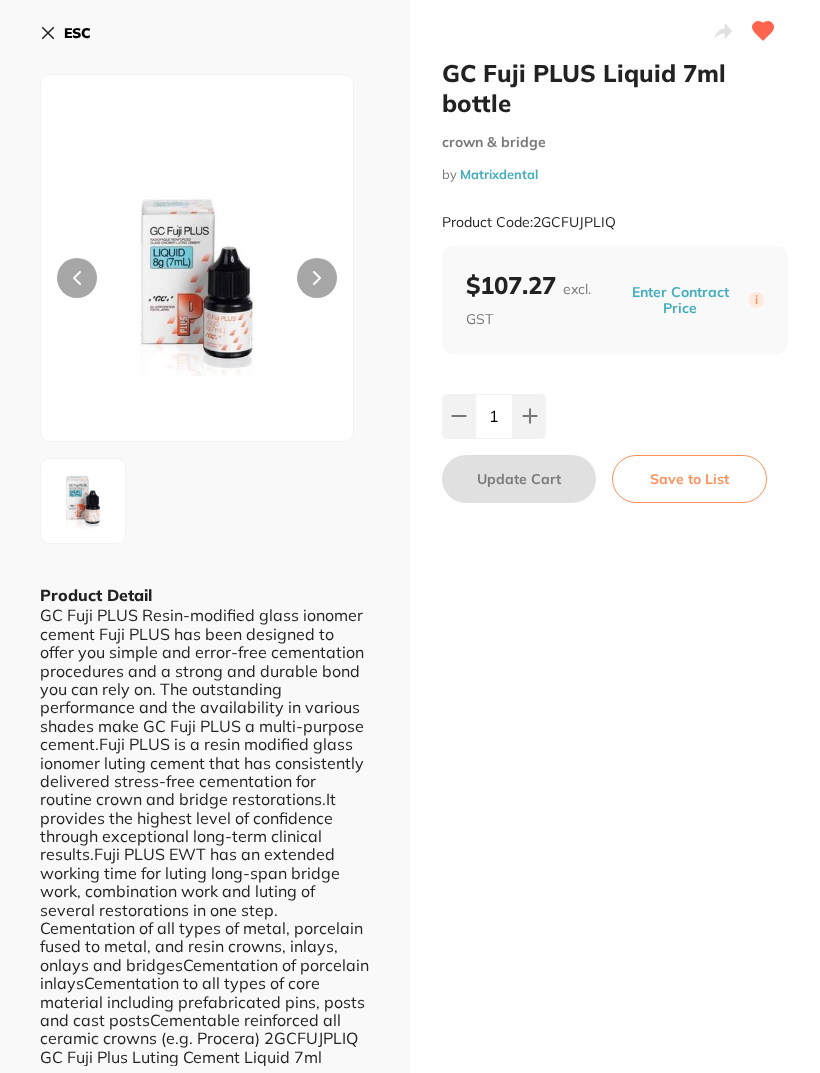 scroll, scrollTop: 0, scrollLeft: 0, axis: both 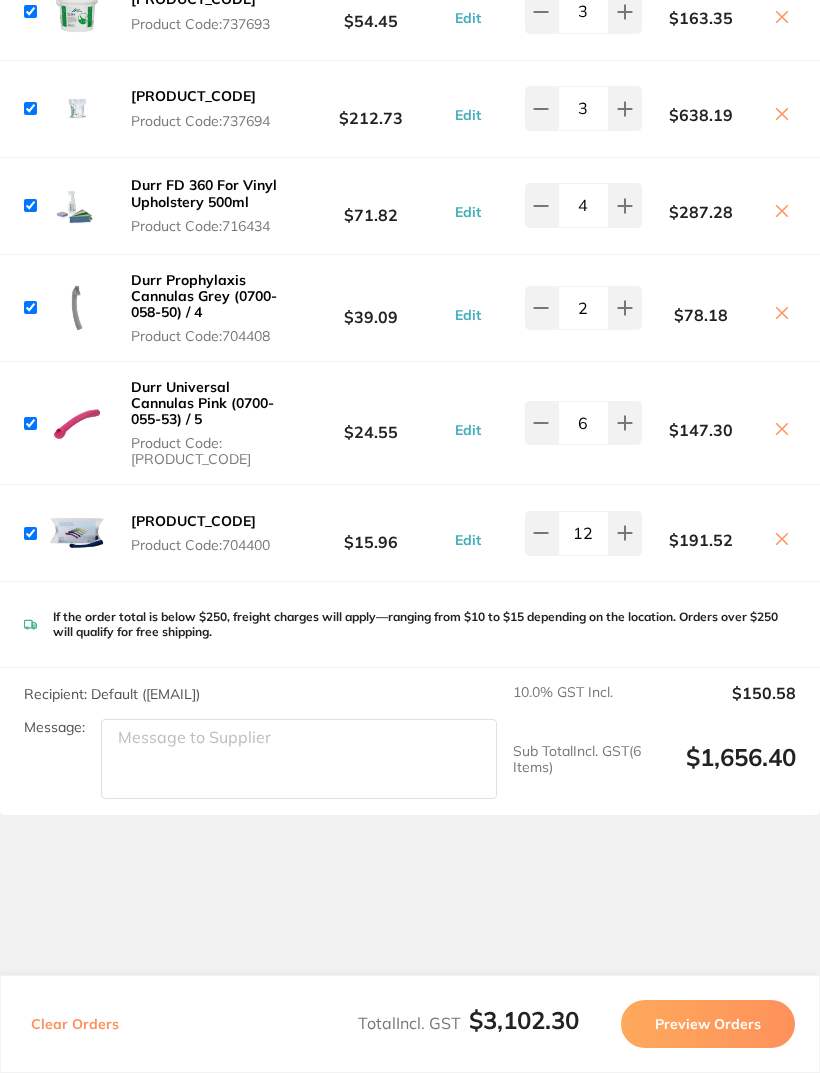 click on "Preview Orders" at bounding box center (708, 1024) 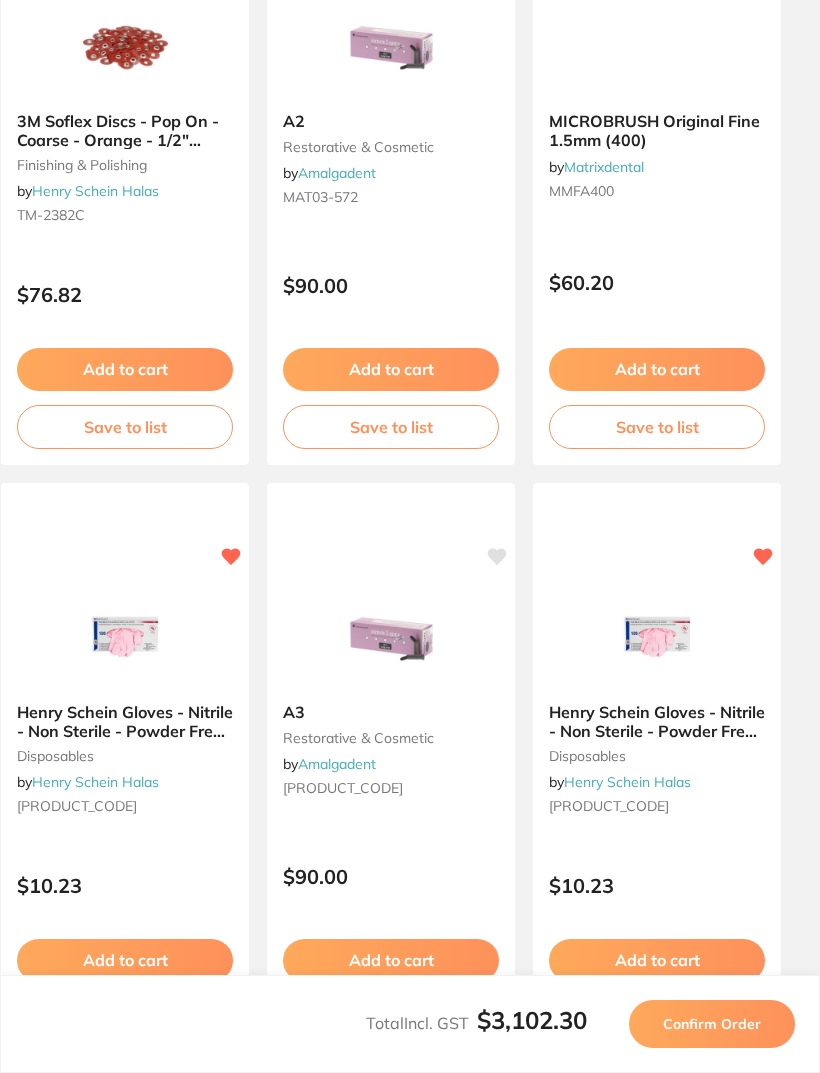 scroll, scrollTop: 0, scrollLeft: 0, axis: both 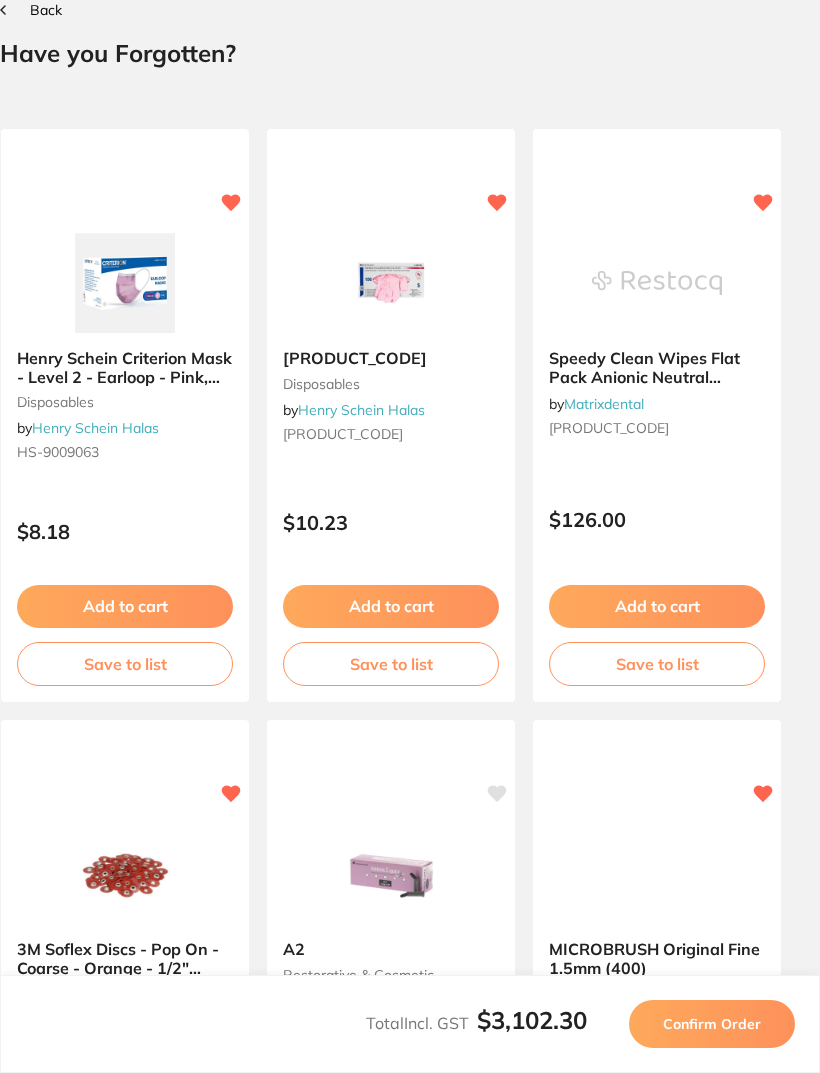 click on "Confirm Order" at bounding box center [712, 1024] 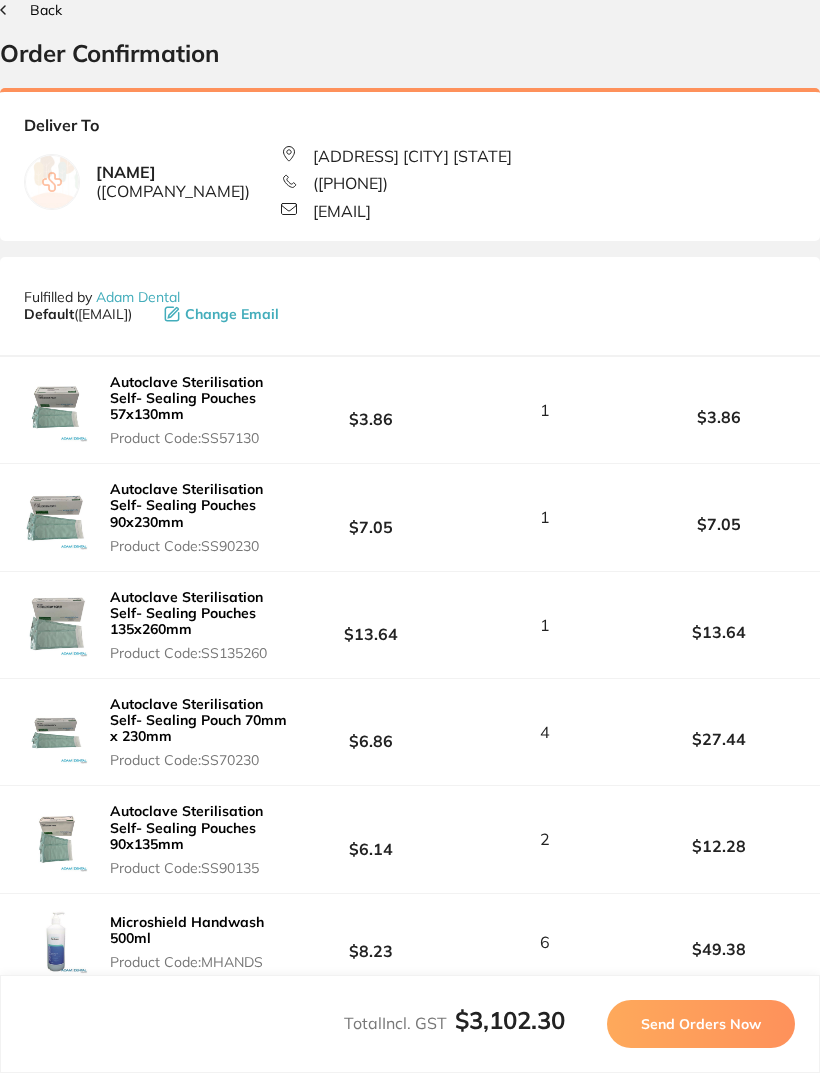 click on "Send Orders Now" at bounding box center [701, 1024] 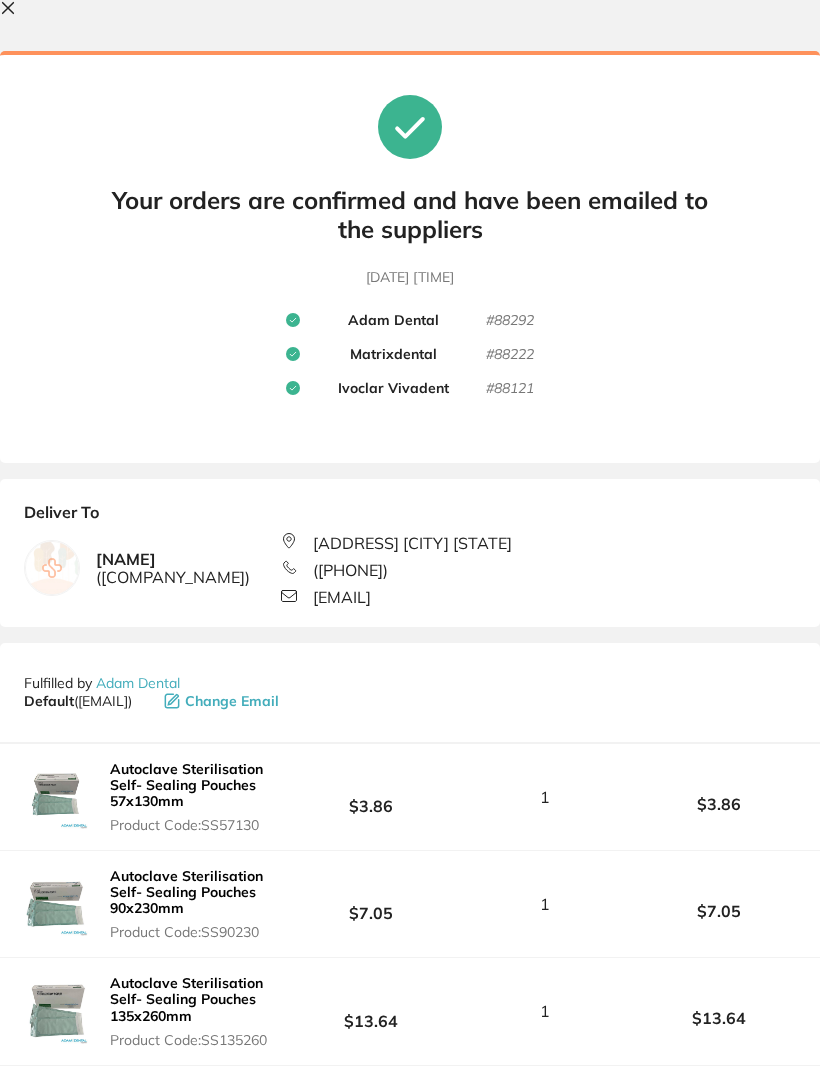 scroll, scrollTop: 0, scrollLeft: 0, axis: both 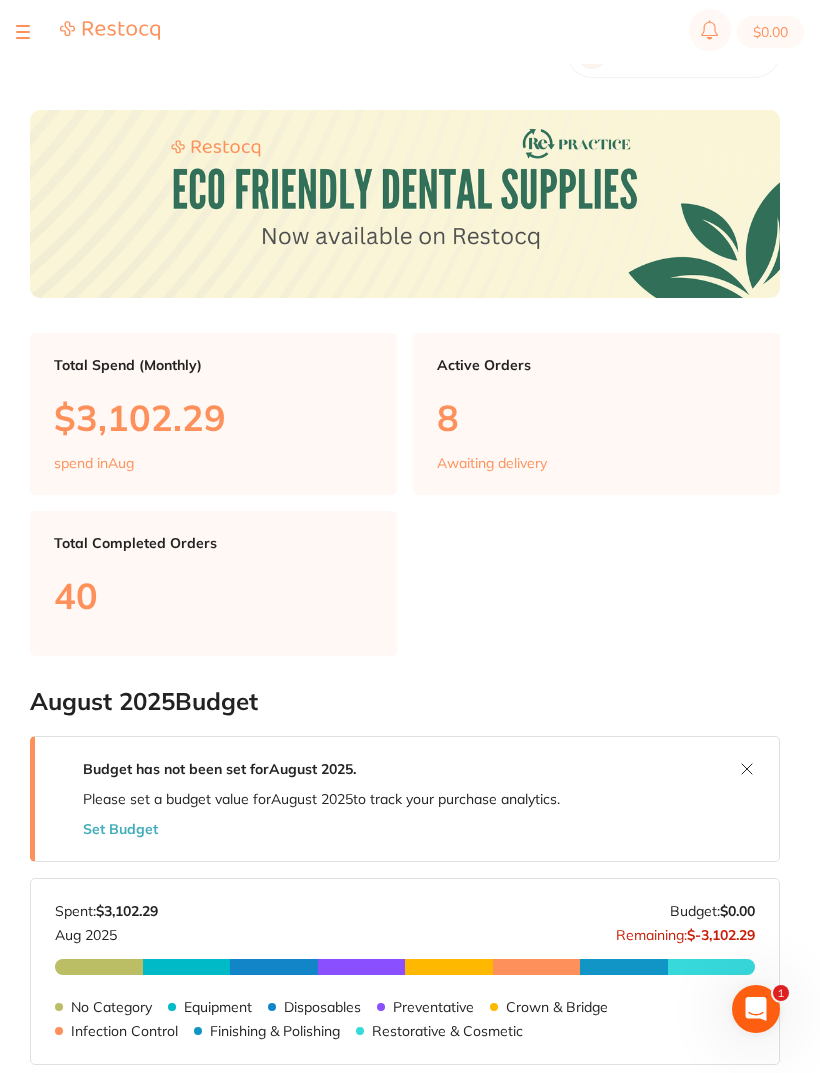 click on "88543 Placed Date Aug 1 [YEAR], 15:54 Supplier $176.52 #" at bounding box center [410, 504] 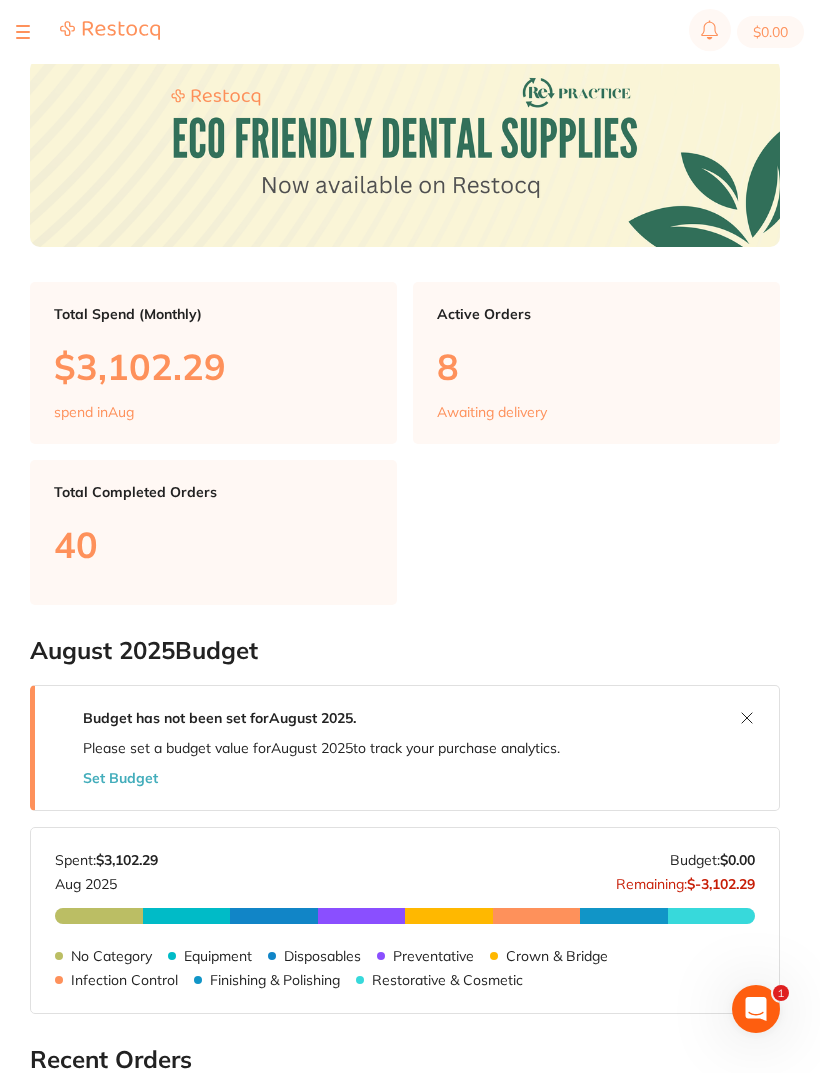scroll, scrollTop: 0, scrollLeft: 0, axis: both 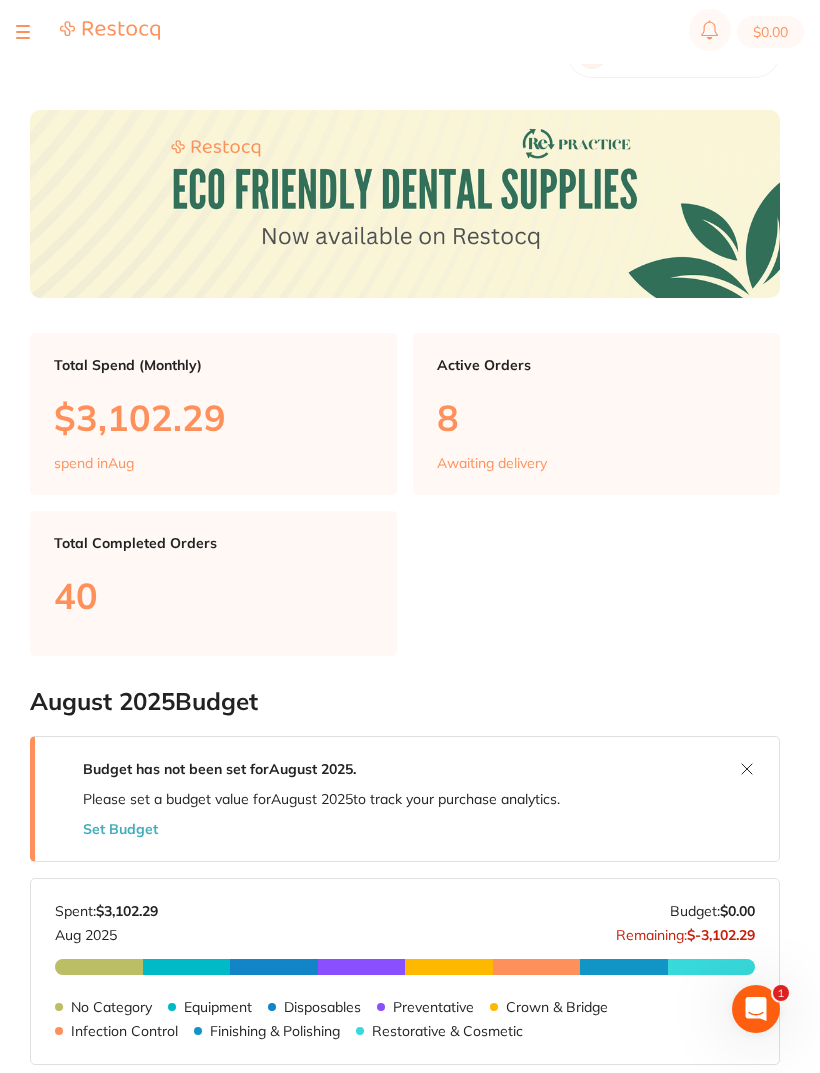click at bounding box center (23, 32) 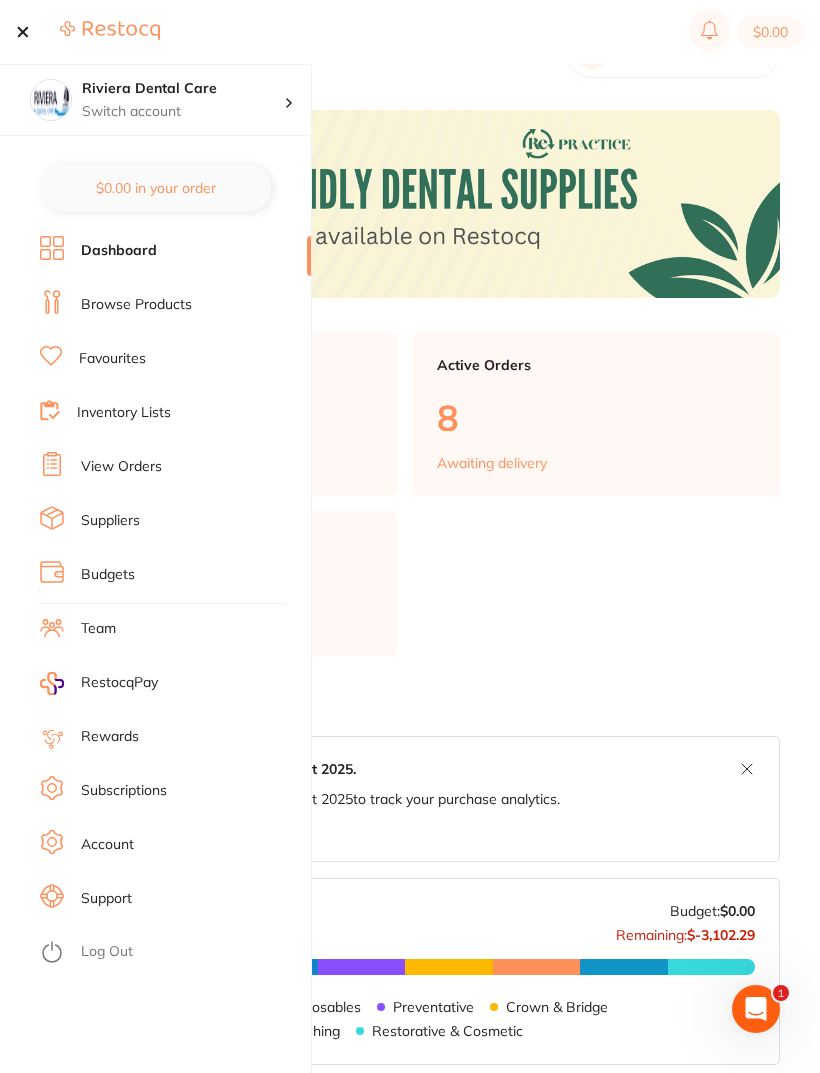 click on "View Orders" at bounding box center (121, 467) 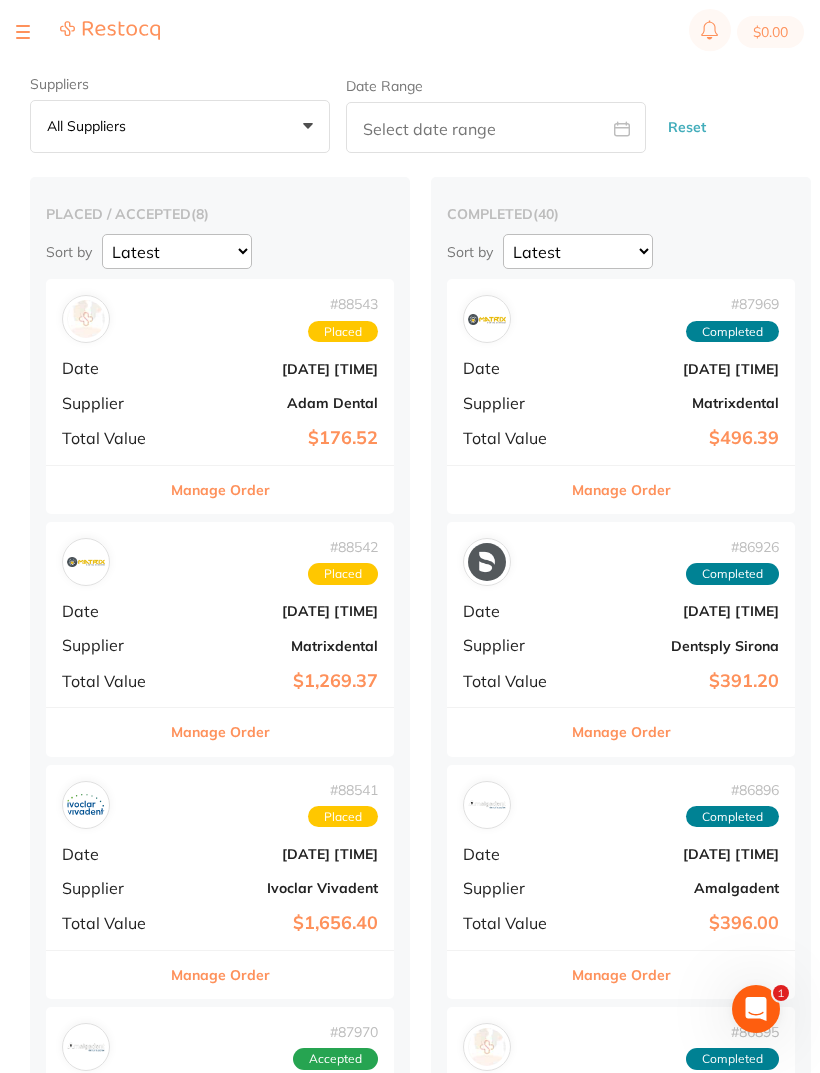 scroll, scrollTop: 0, scrollLeft: 0, axis: both 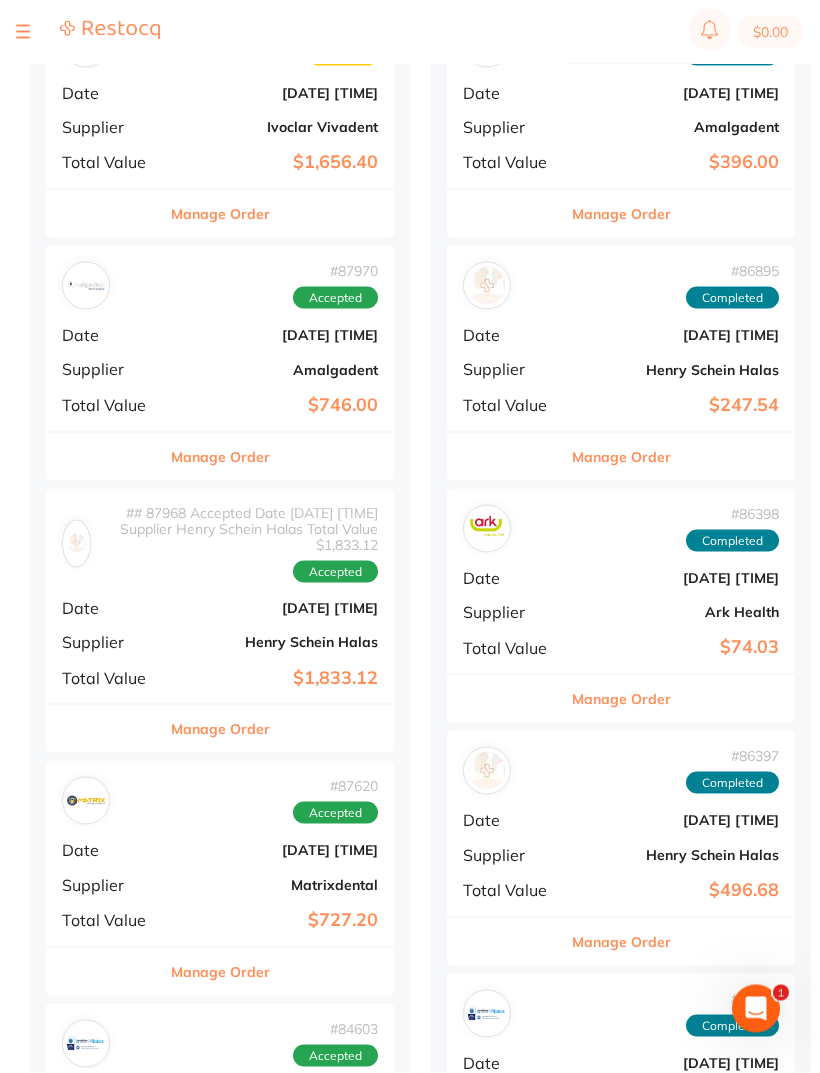 click on "# 87968 Accepted Date [DATE] [TIME] Supplier Henry Schein Halas Total Value $1,833.12" at bounding box center (220, 597) 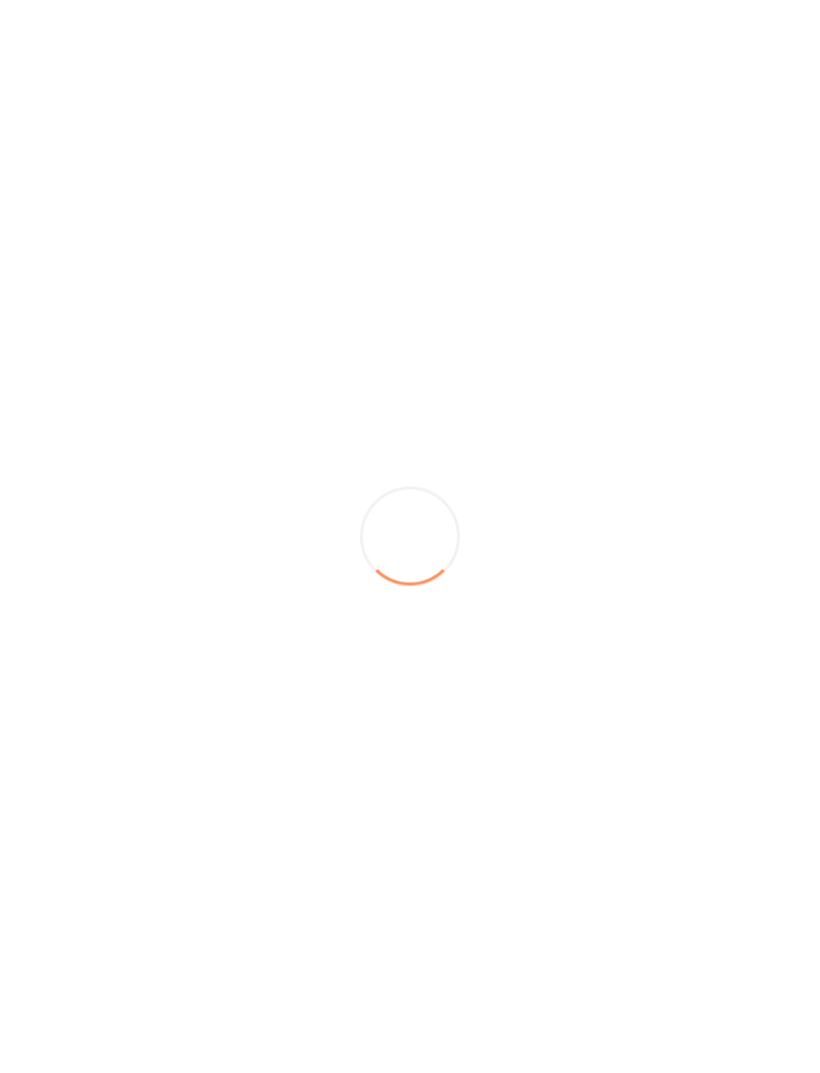 scroll, scrollTop: 762, scrollLeft: 0, axis: vertical 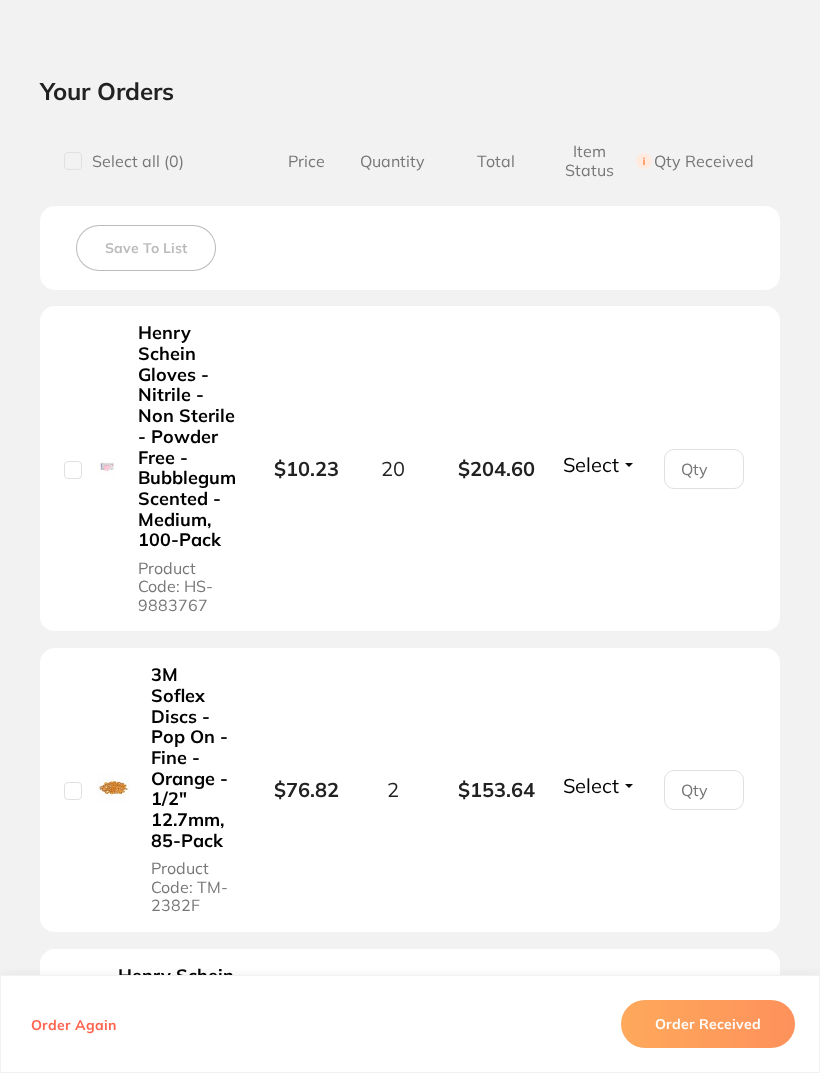 click at bounding box center (73, 470) 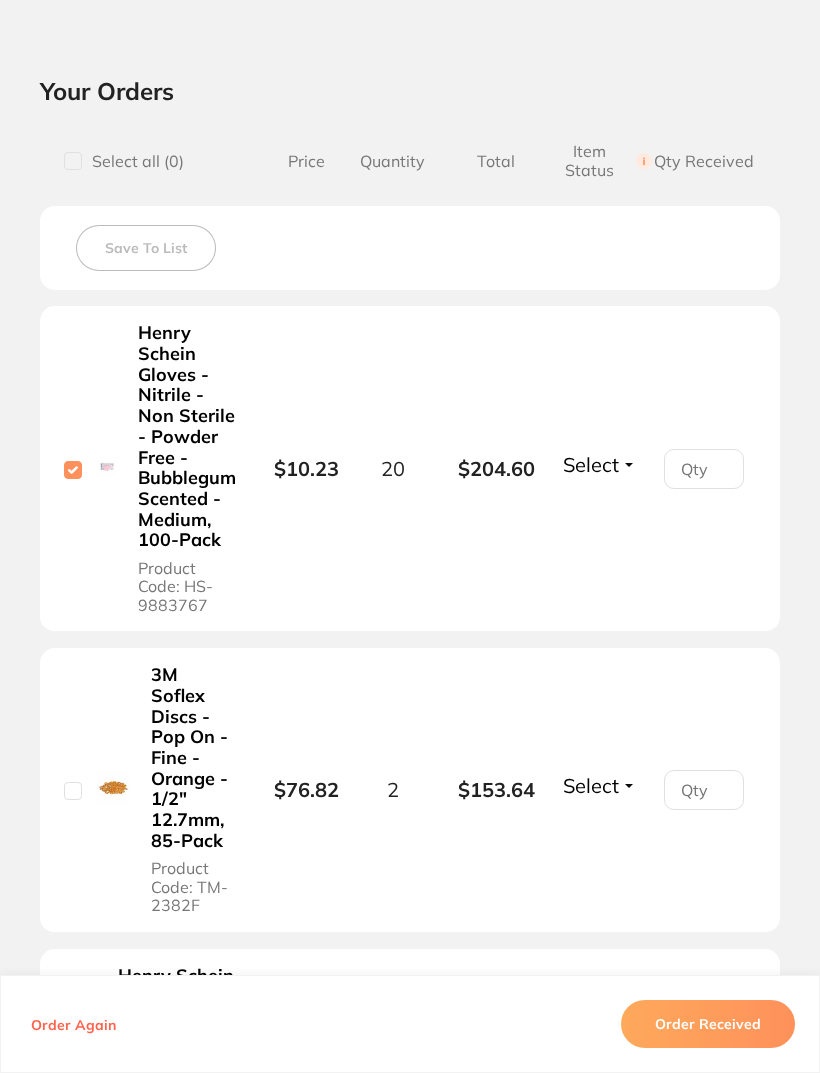 checkbox on "true" 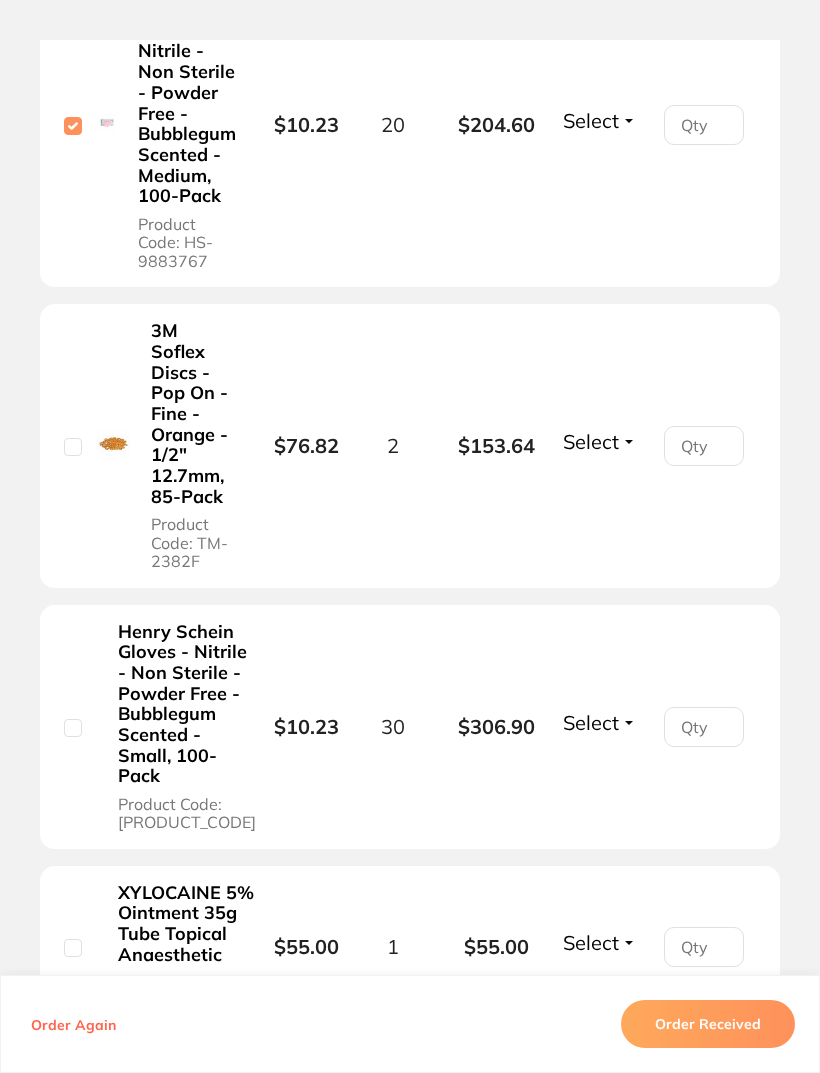 scroll, scrollTop: 803, scrollLeft: 0, axis: vertical 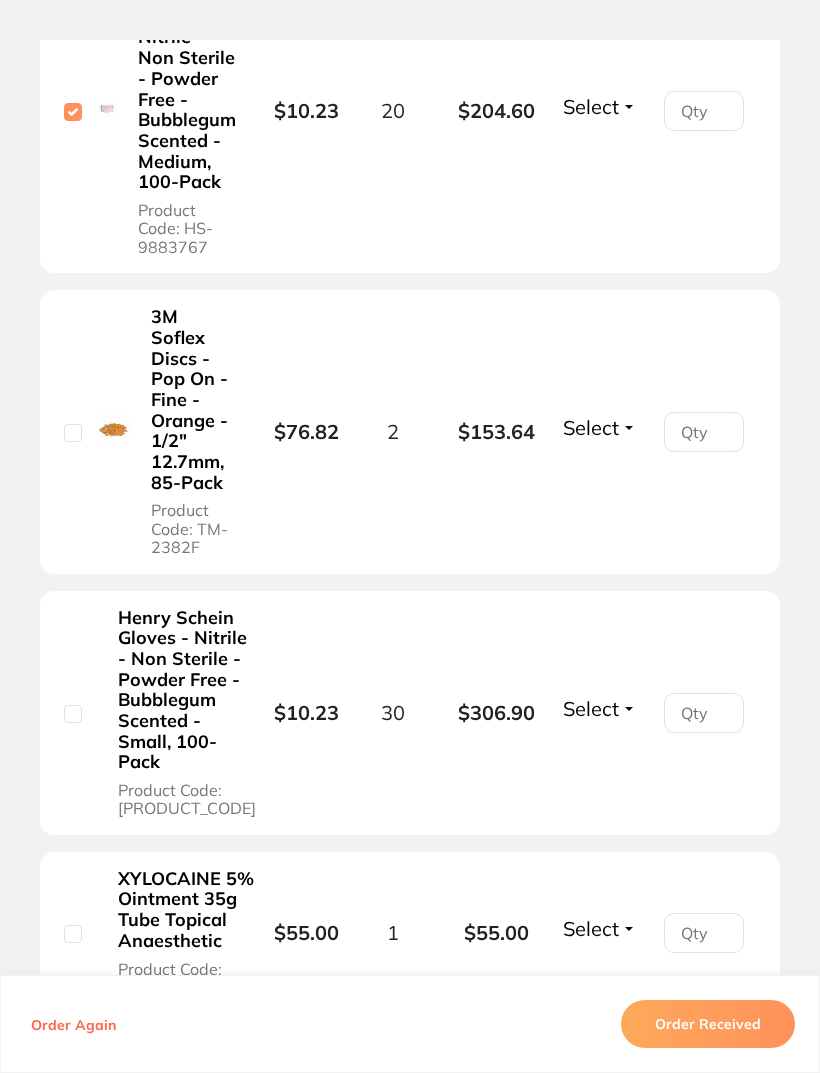click at bounding box center (73, 433) 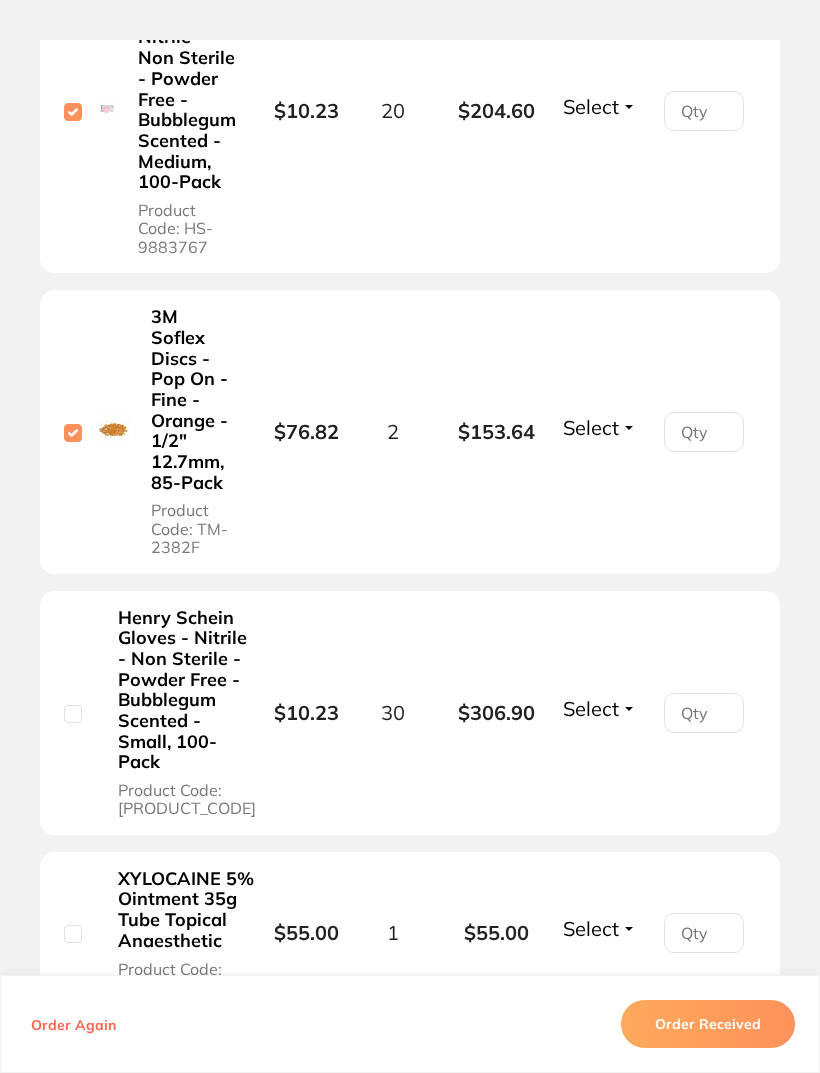 checkbox on "true" 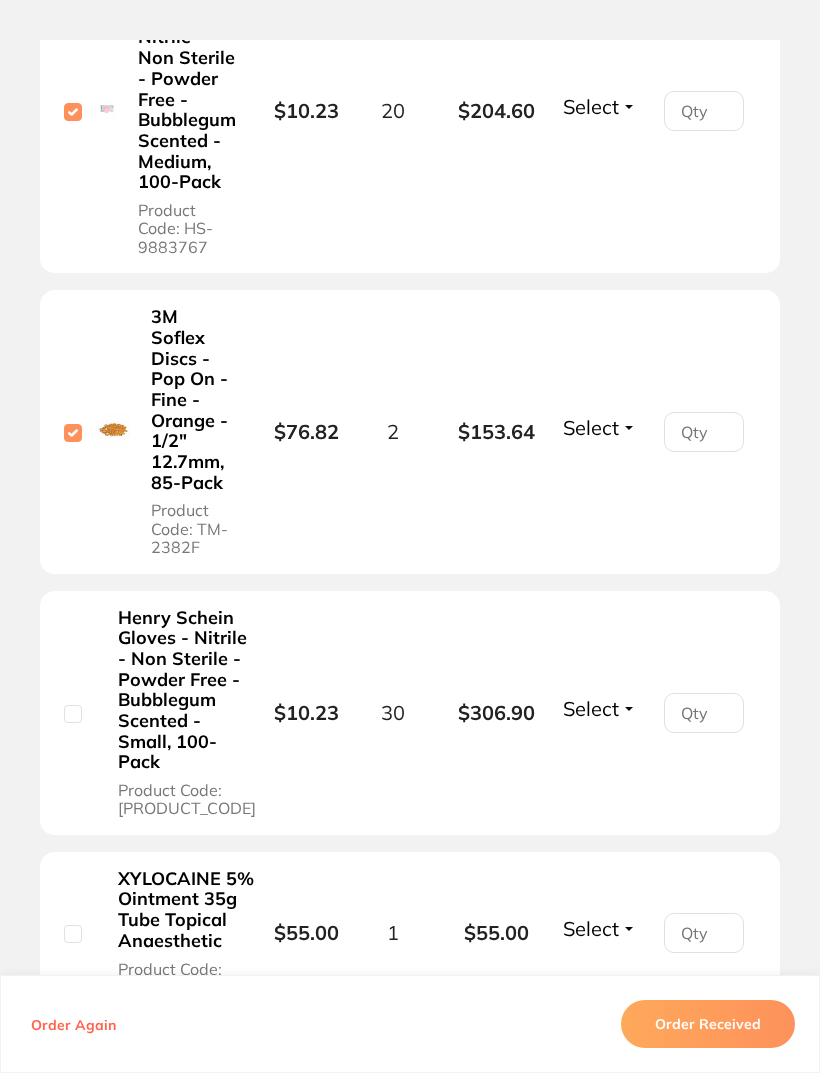 click at bounding box center (73, 714) 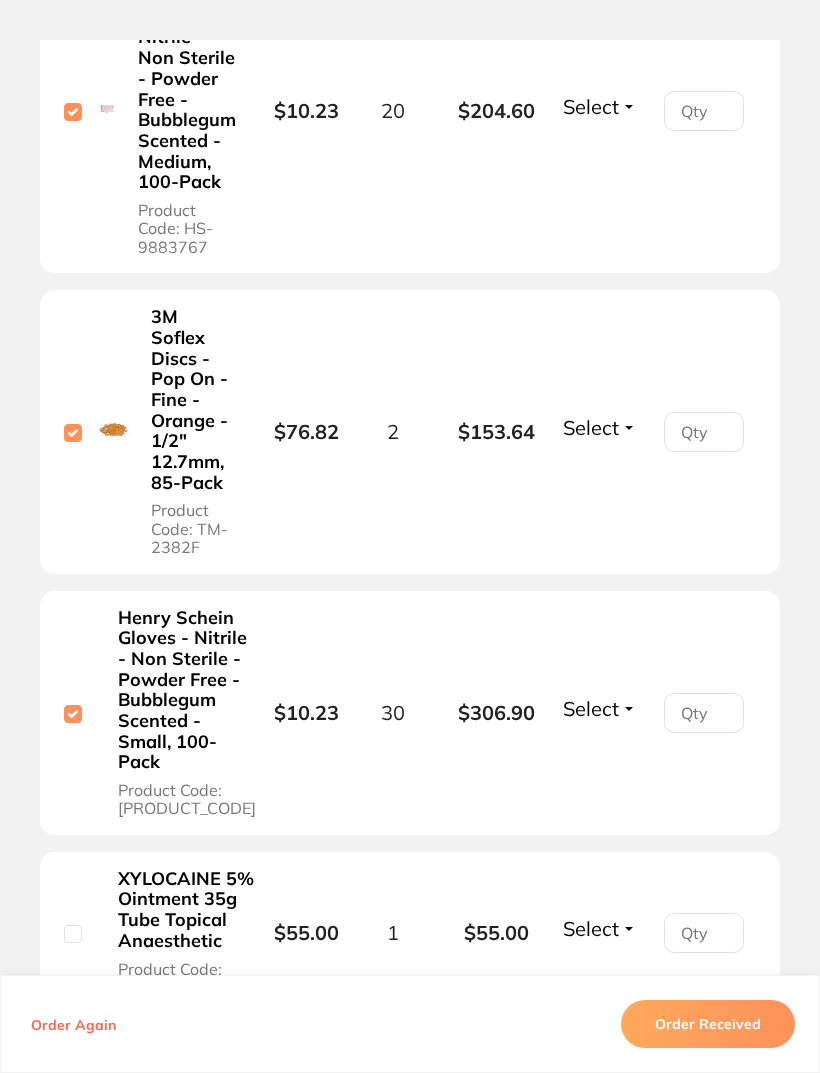 checkbox on "true" 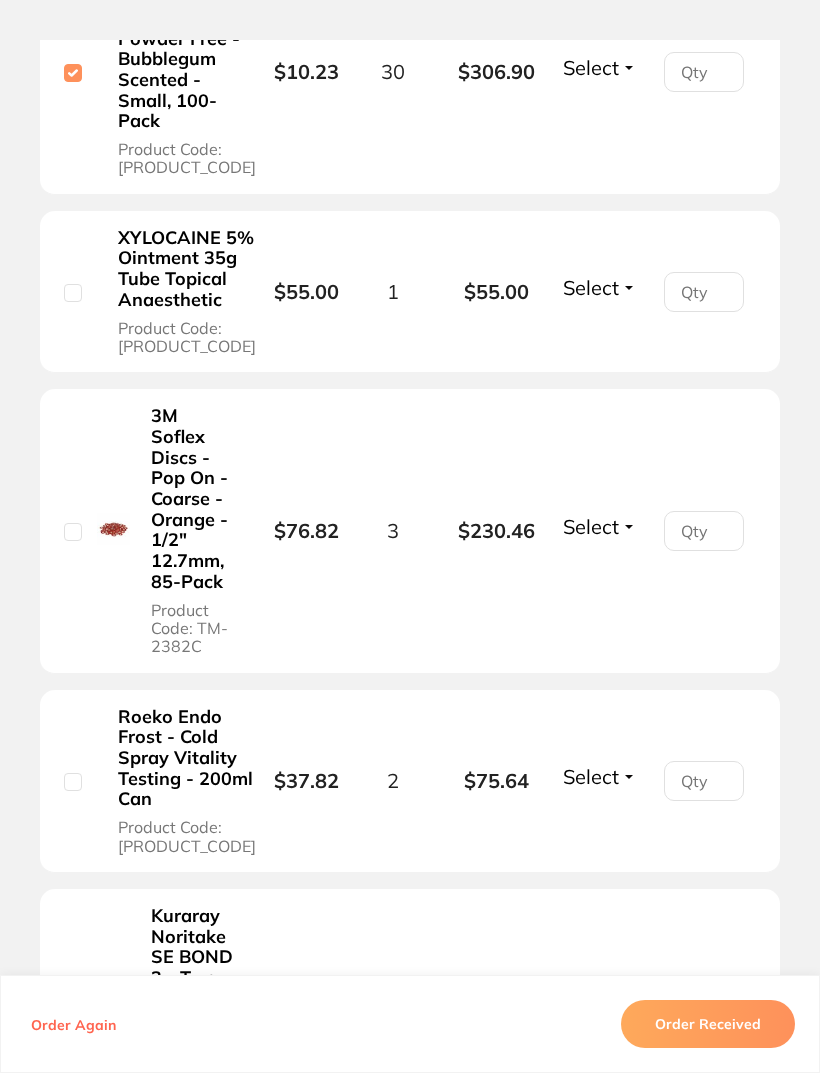 scroll, scrollTop: 1447, scrollLeft: 0, axis: vertical 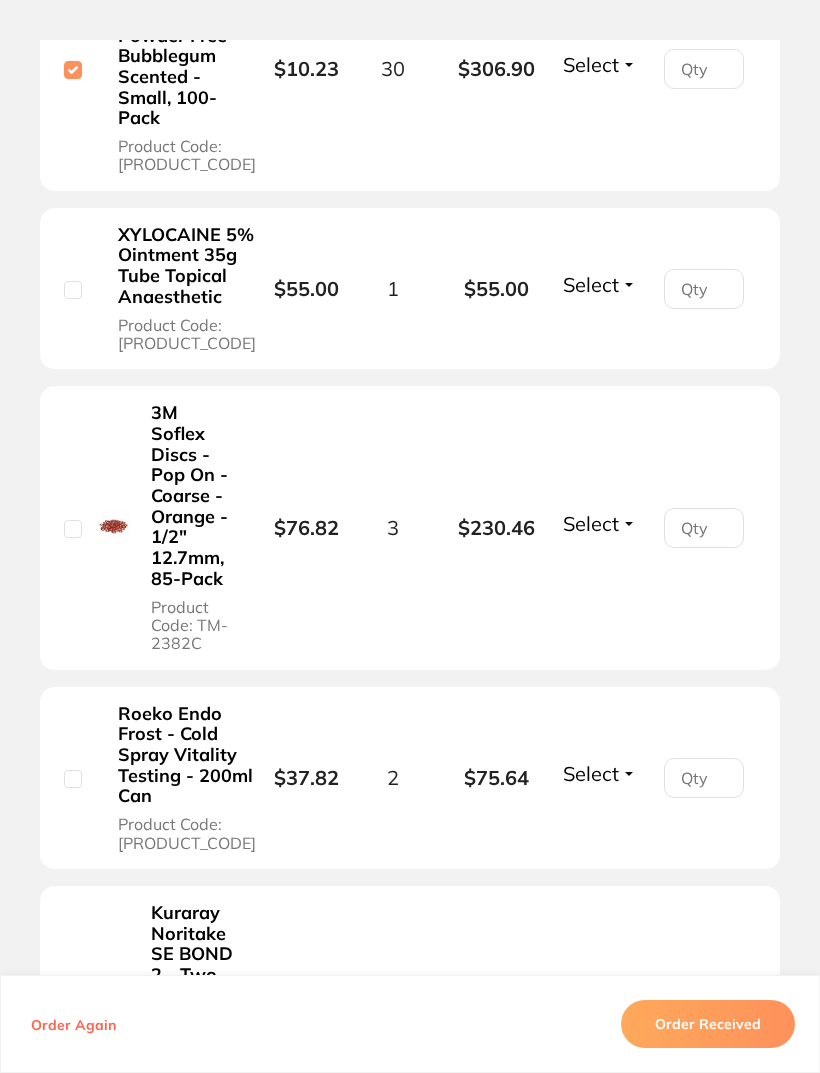 click at bounding box center (73, 529) 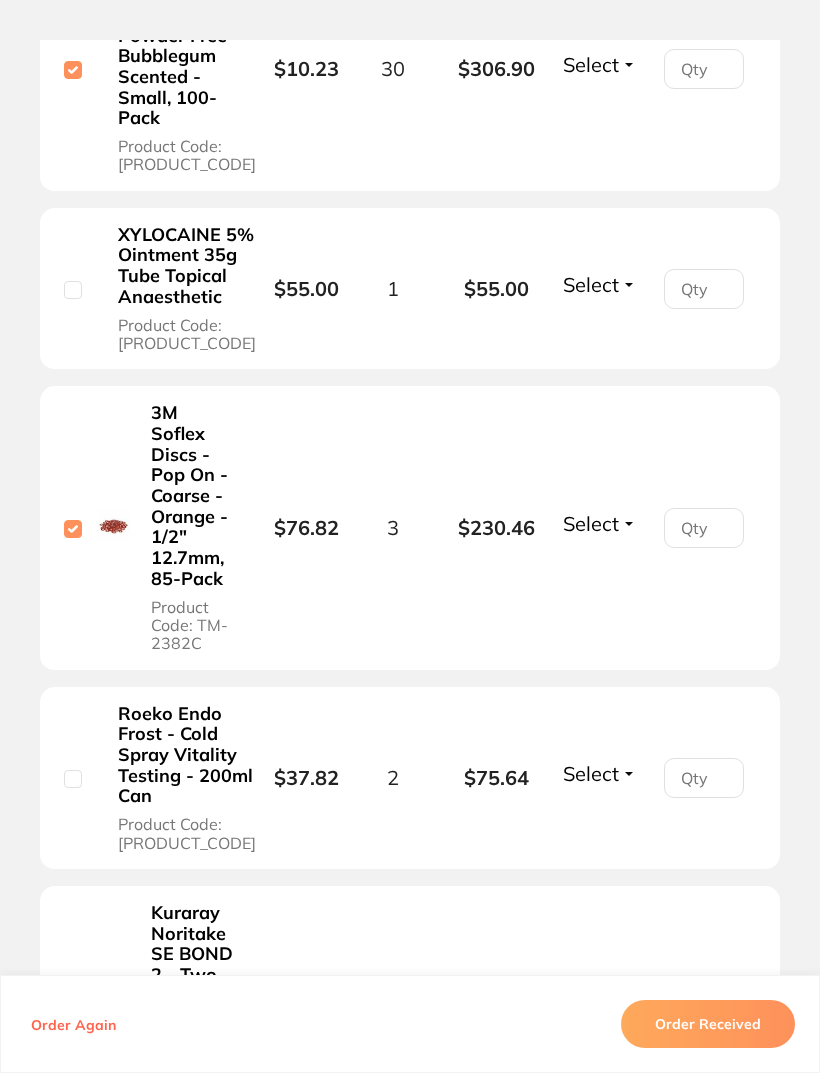 checkbox on "true" 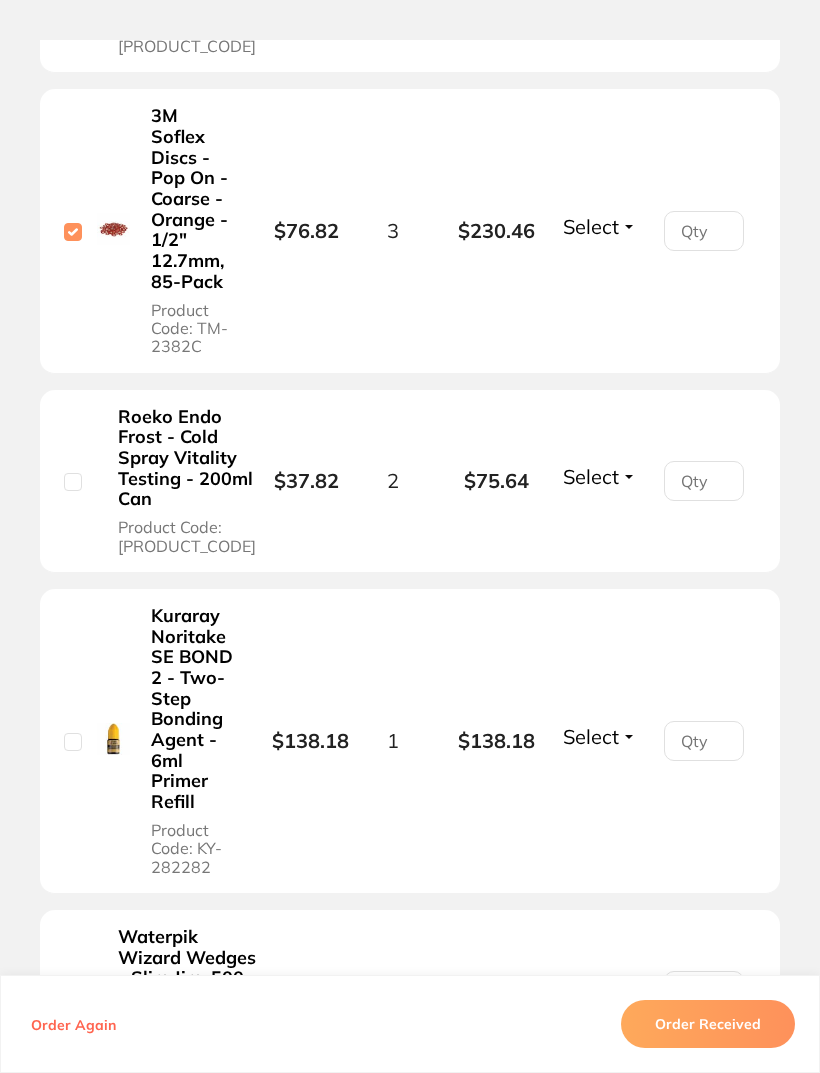 scroll, scrollTop: 1757, scrollLeft: 0, axis: vertical 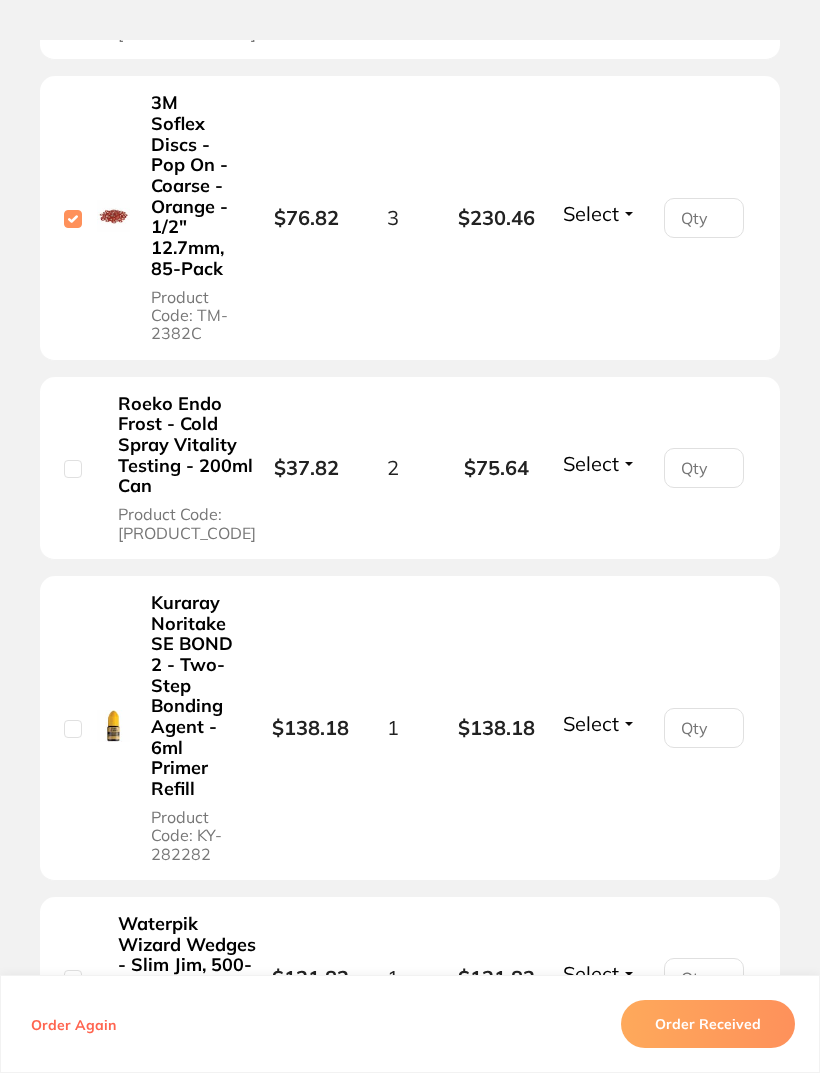 click at bounding box center [73, 469] 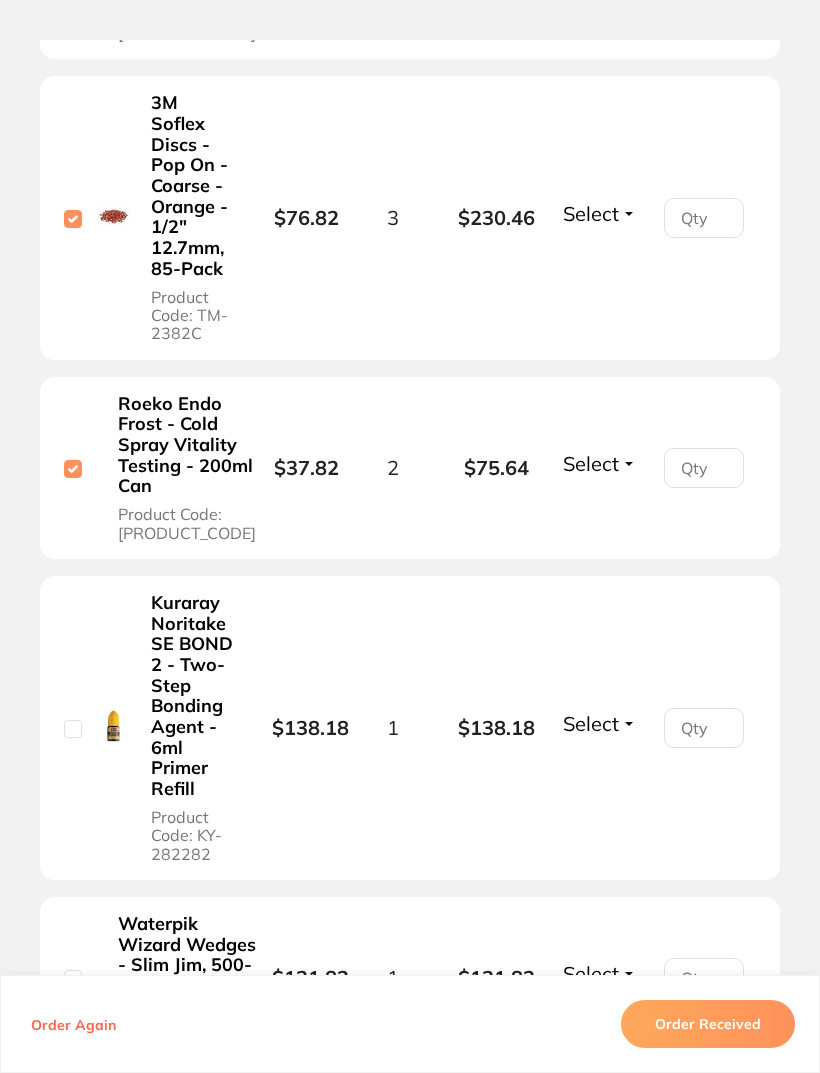 checkbox on "true" 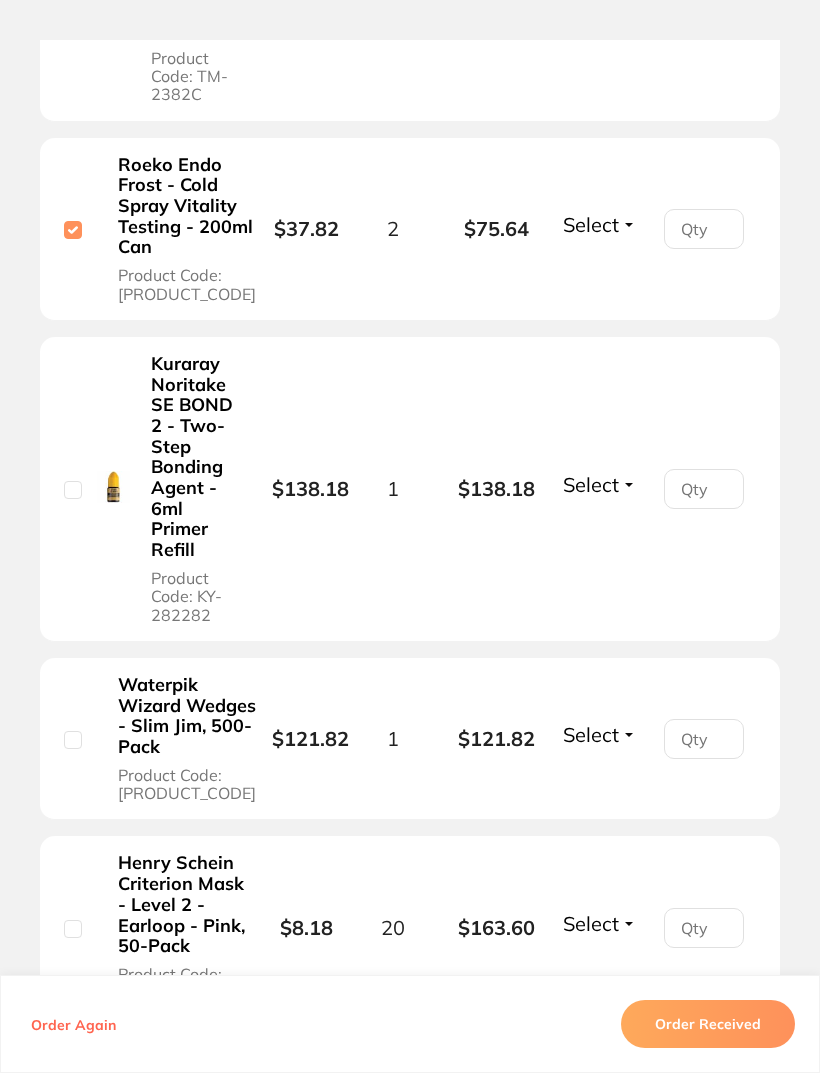 scroll, scrollTop: 2015, scrollLeft: 0, axis: vertical 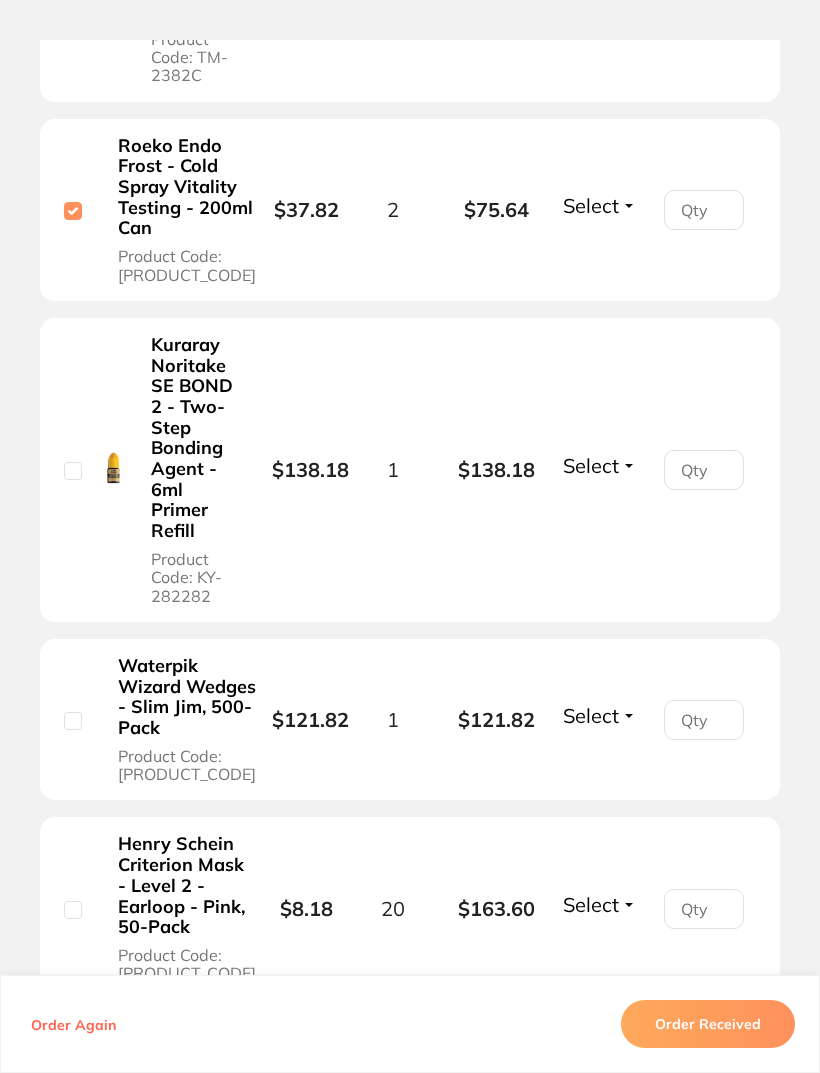click at bounding box center [73, 471] 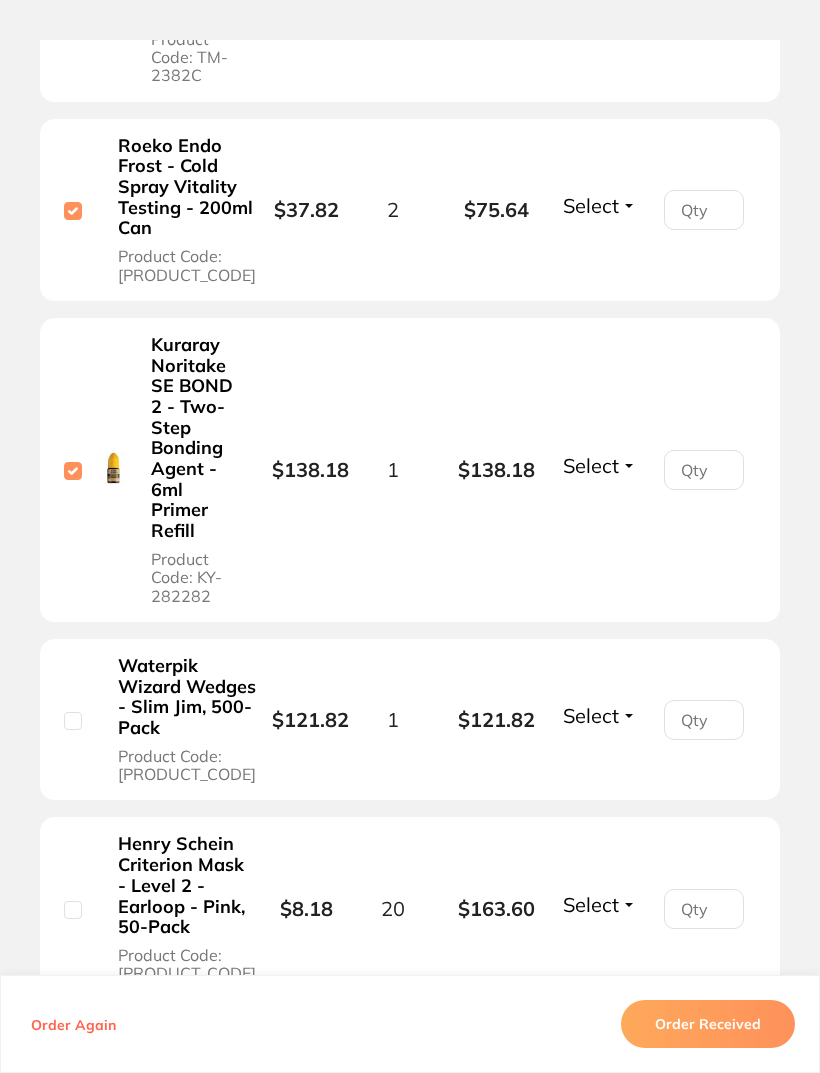 checkbox on "true" 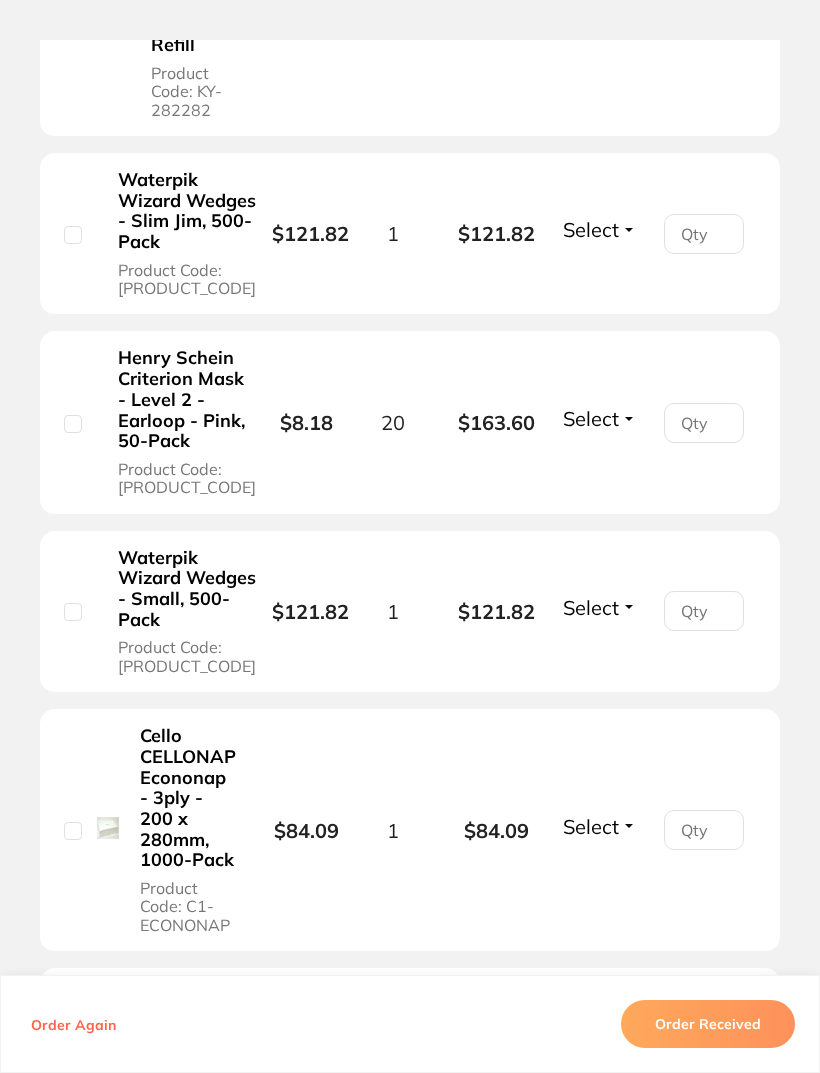 scroll, scrollTop: 2502, scrollLeft: 0, axis: vertical 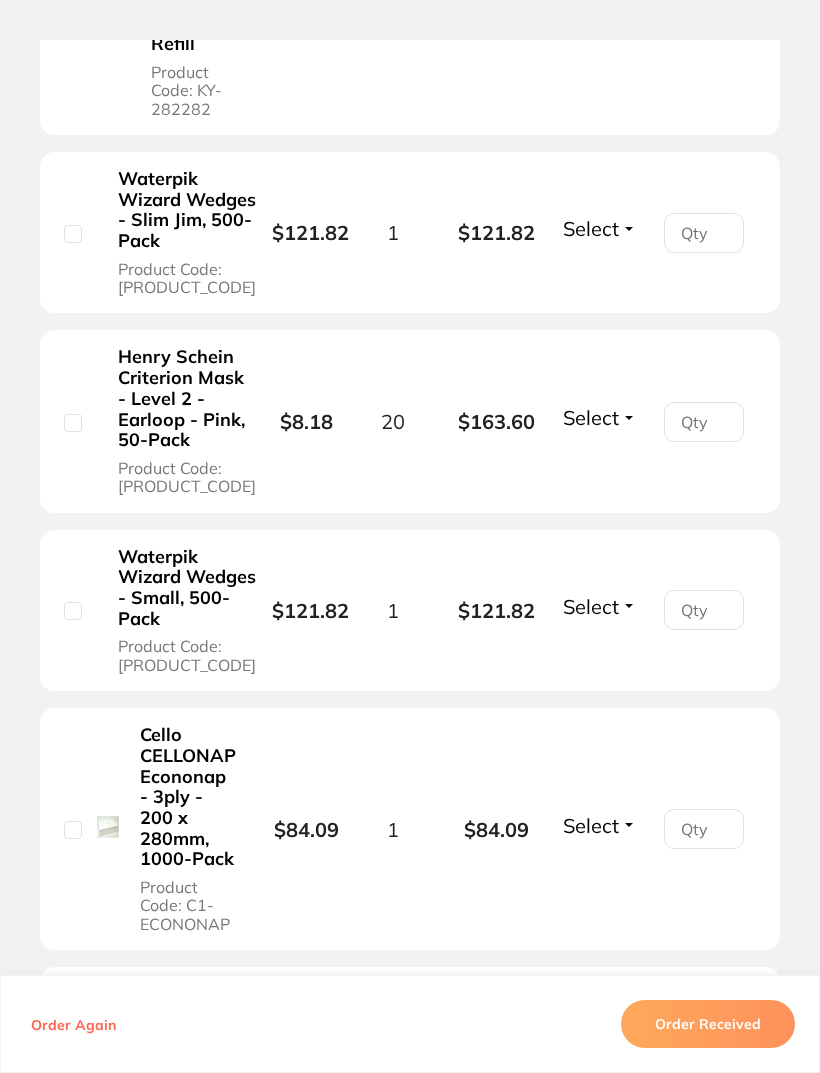 click at bounding box center (73, 423) 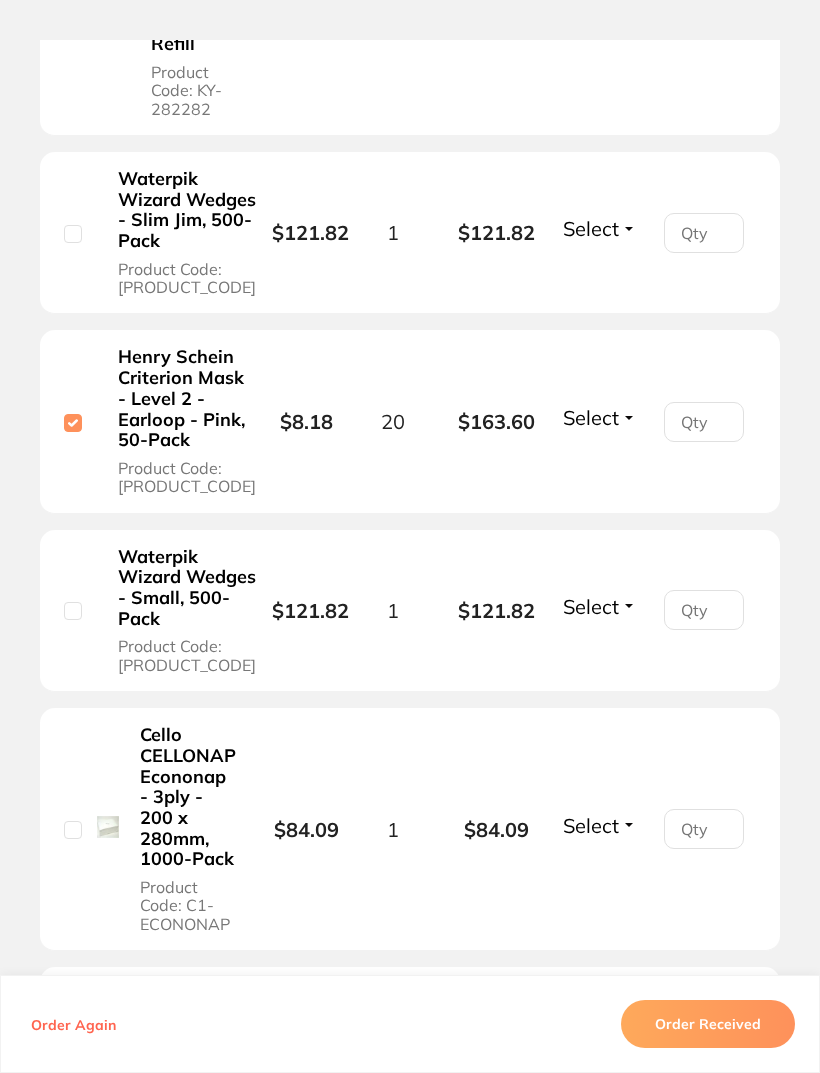 checkbox on "true" 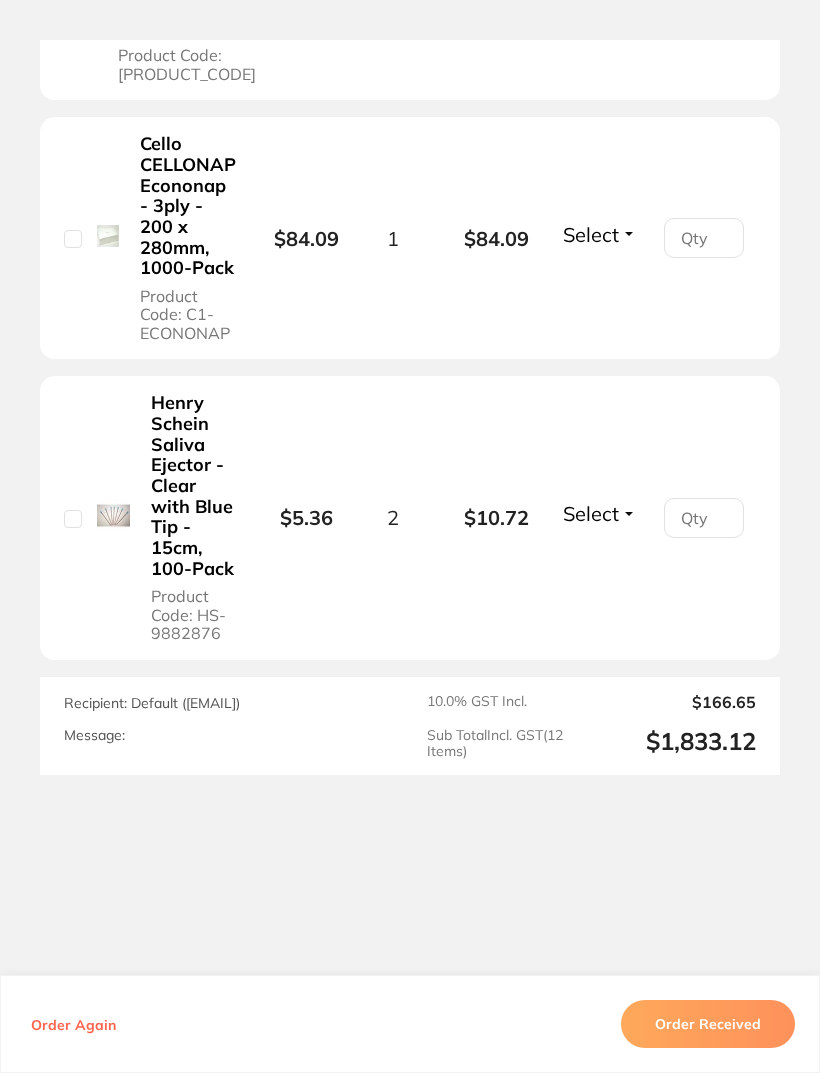 scroll, scrollTop: 3222, scrollLeft: 0, axis: vertical 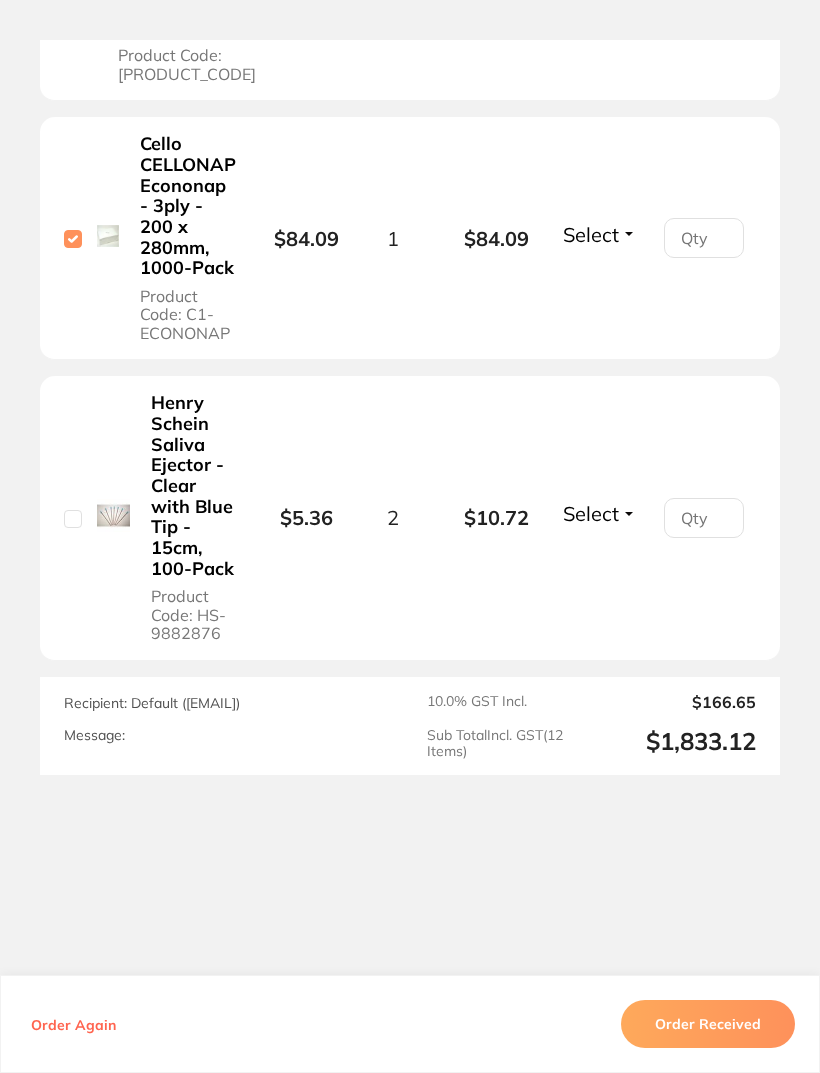 checkbox on "true" 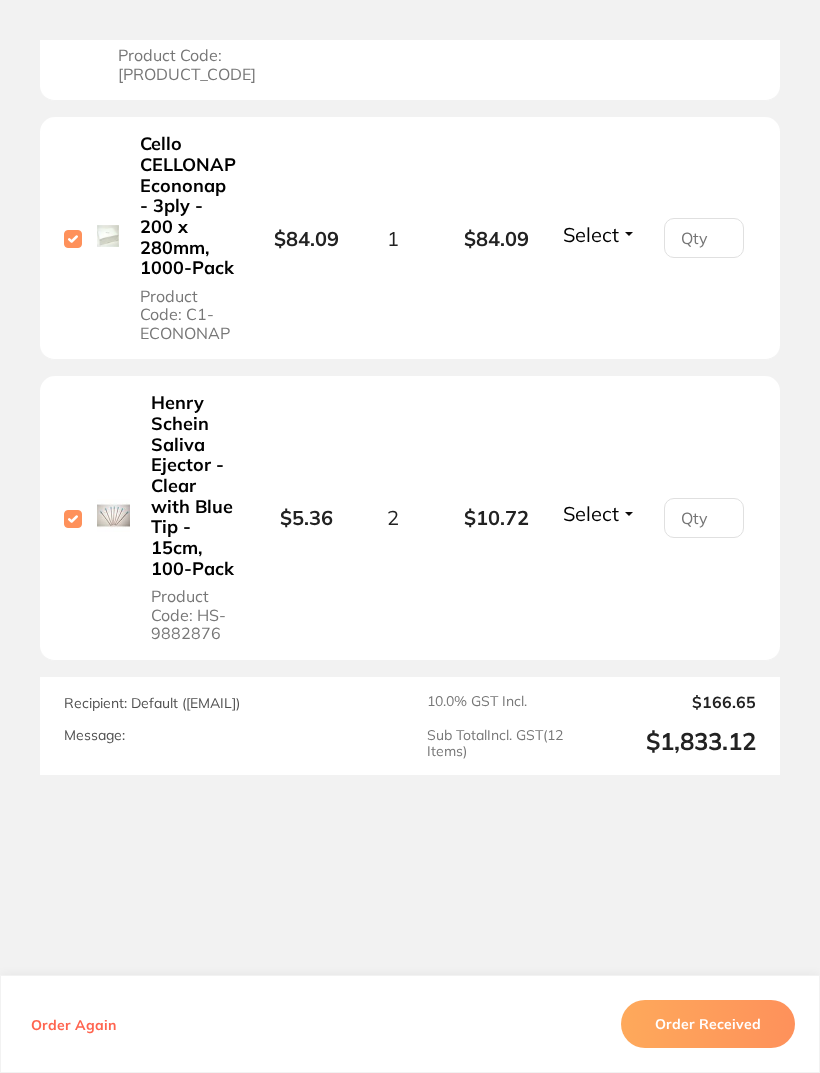 checkbox on "true" 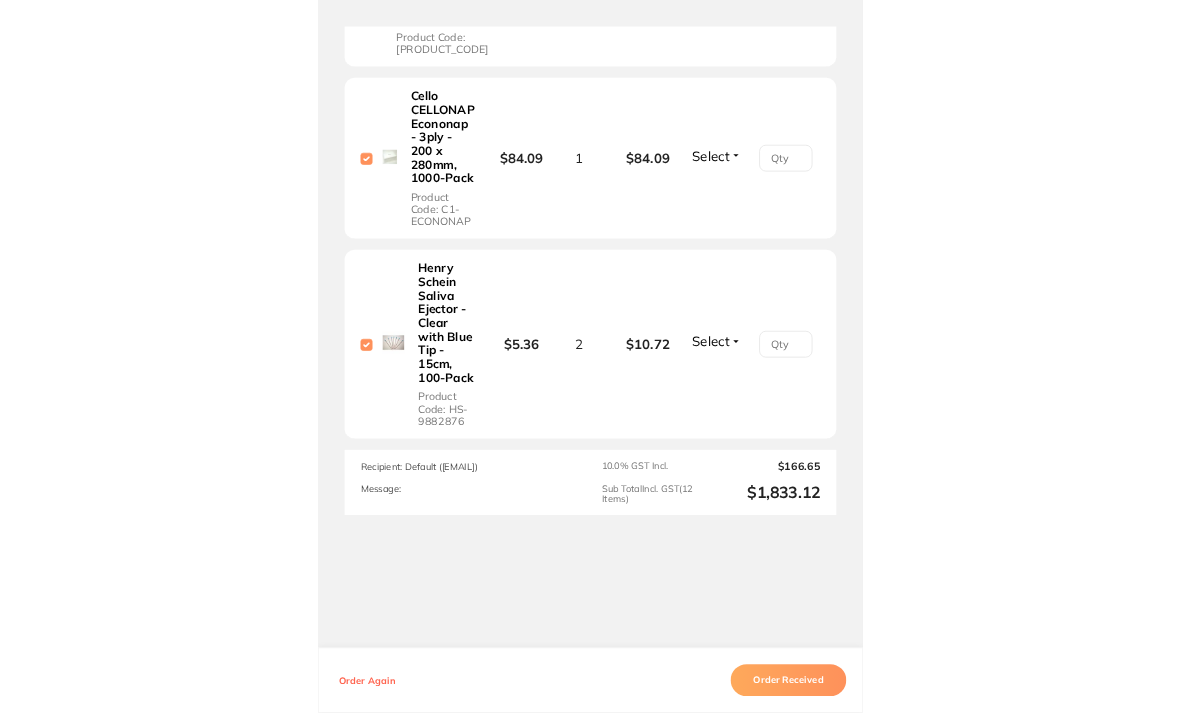 scroll, scrollTop: 654, scrollLeft: 0, axis: vertical 